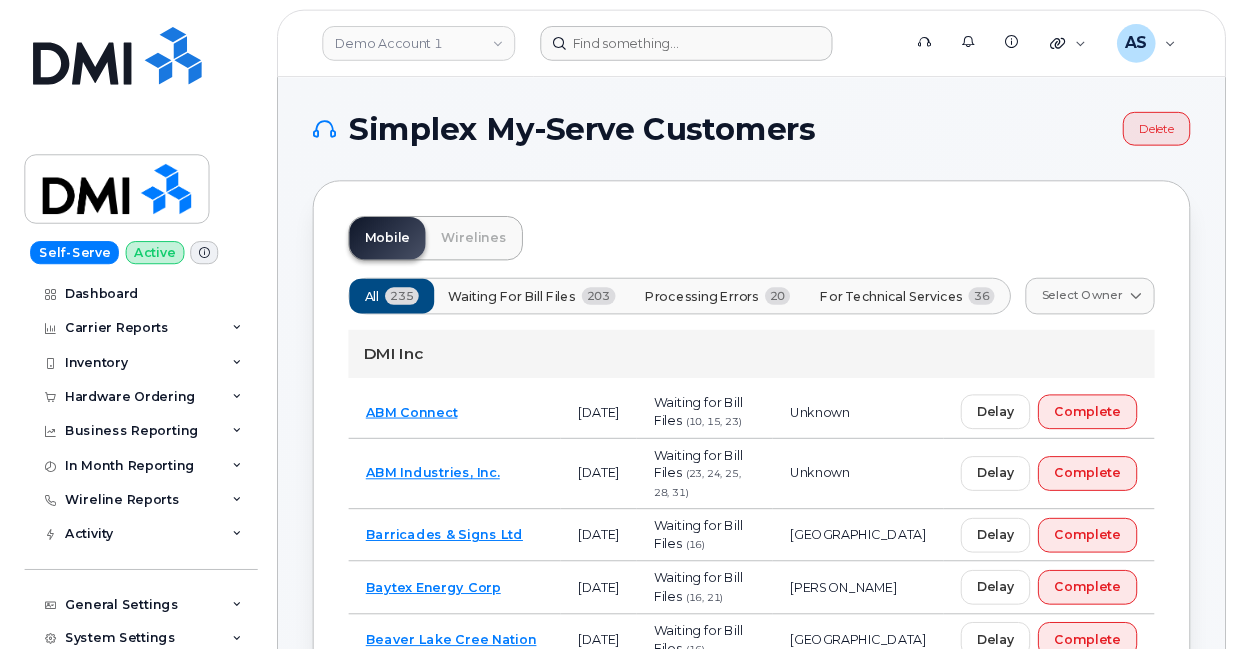 scroll, scrollTop: 0, scrollLeft: 0, axis: both 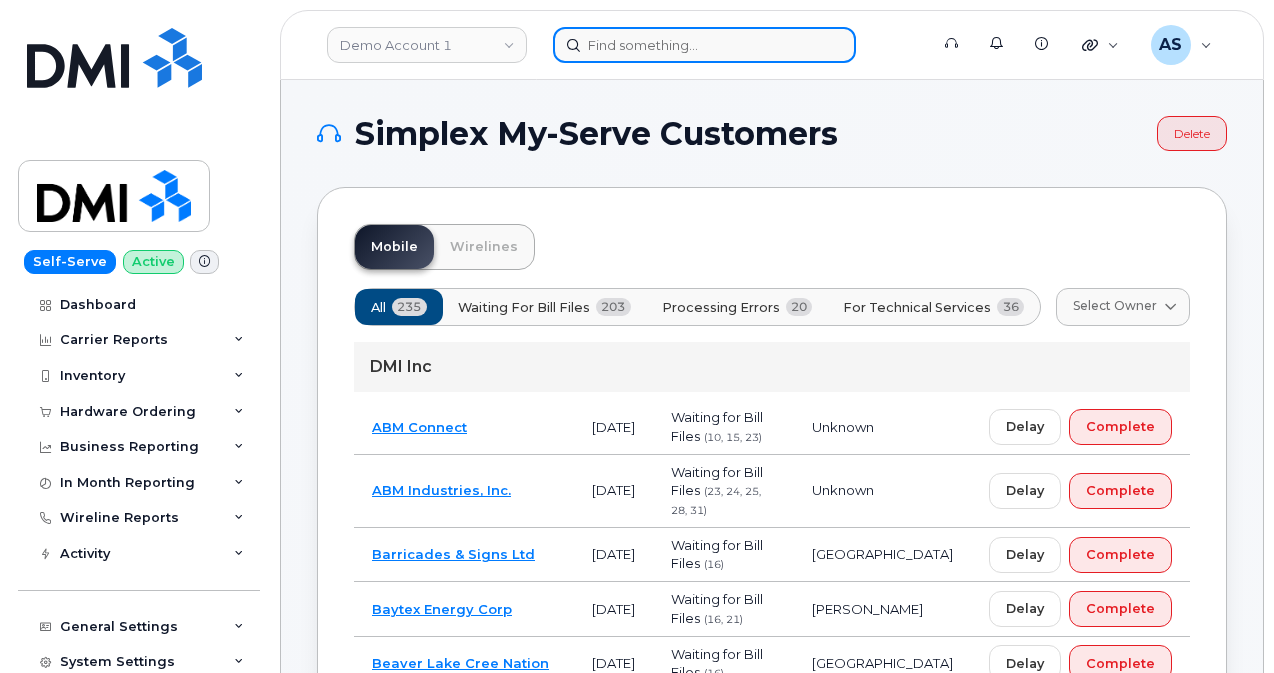 click at bounding box center [704, 45] 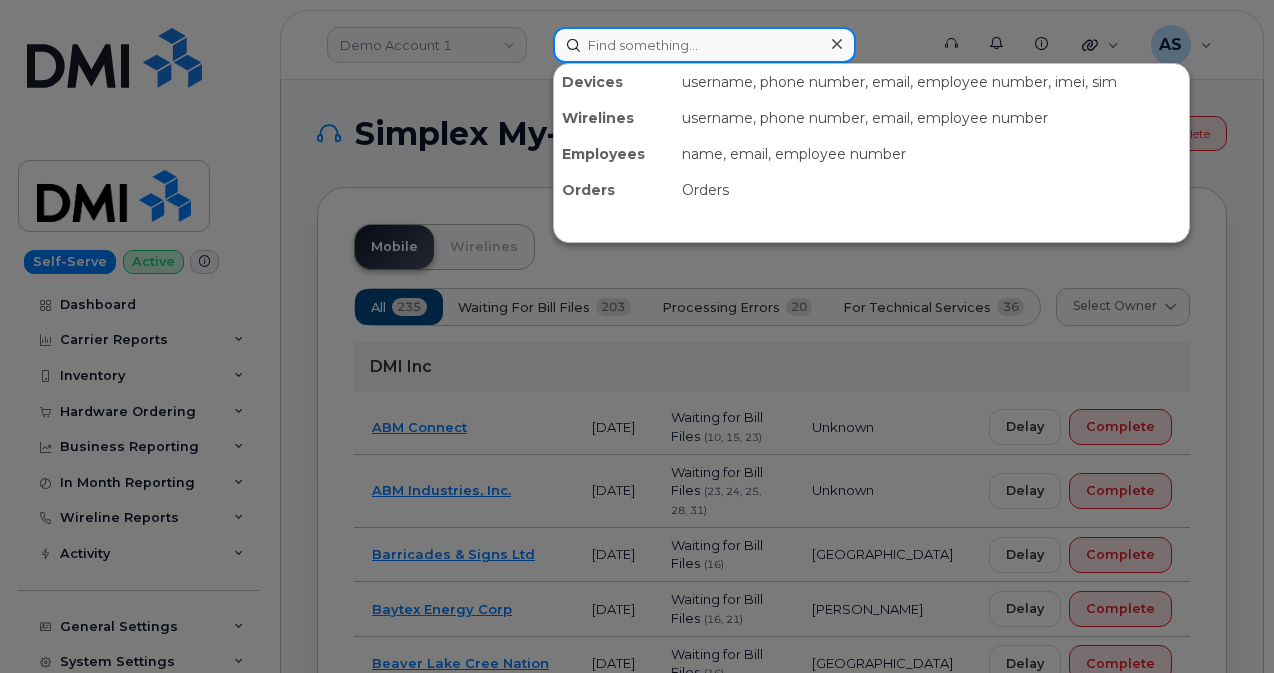 paste on "12158931600" 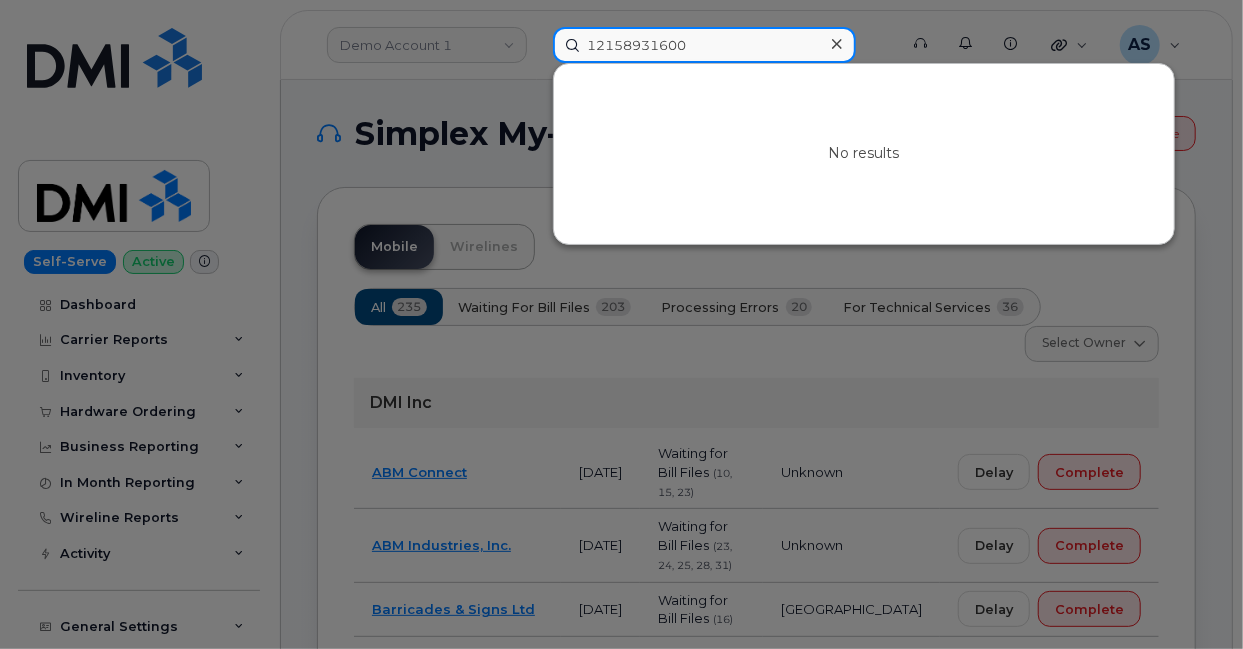 click on "12158931600" at bounding box center (704, 45) 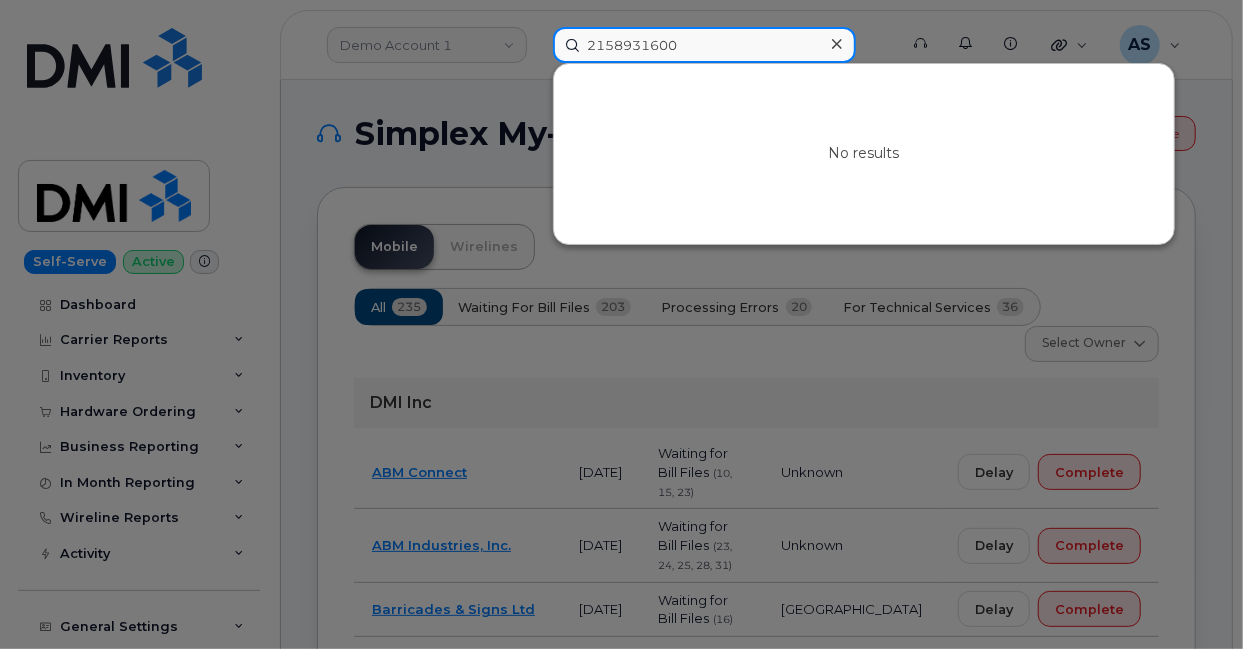 type on "2158931600" 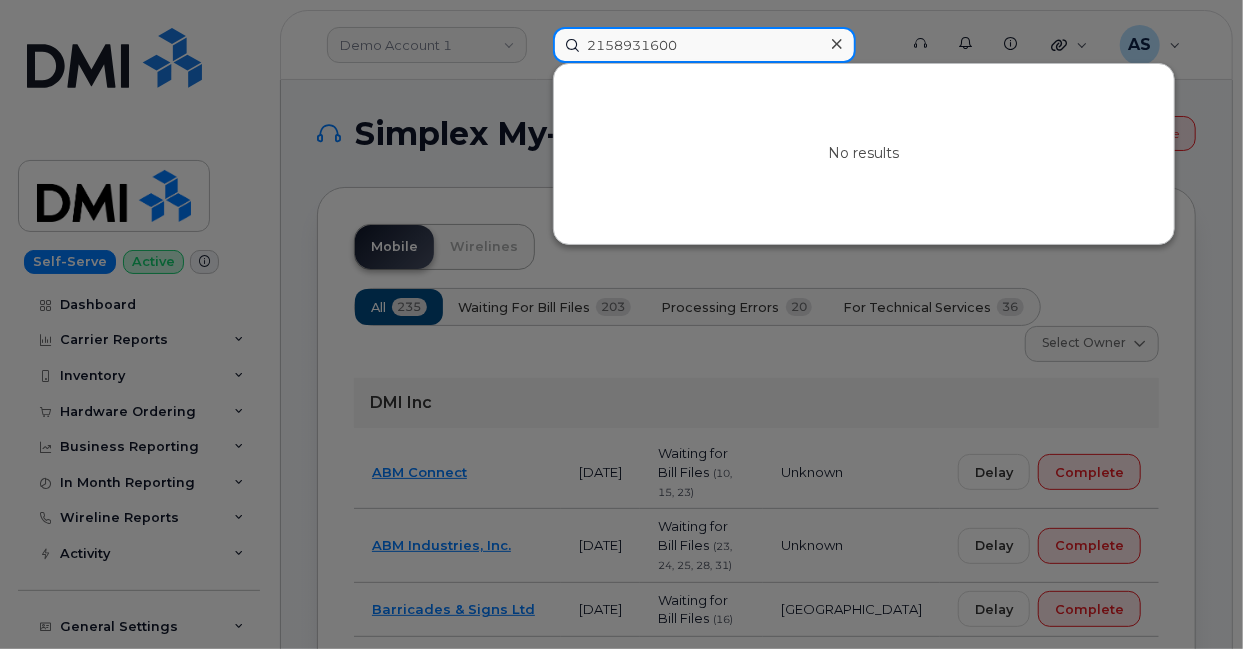 drag, startPoint x: 777, startPoint y: 35, endPoint x: 581, endPoint y: 45, distance: 196.25494 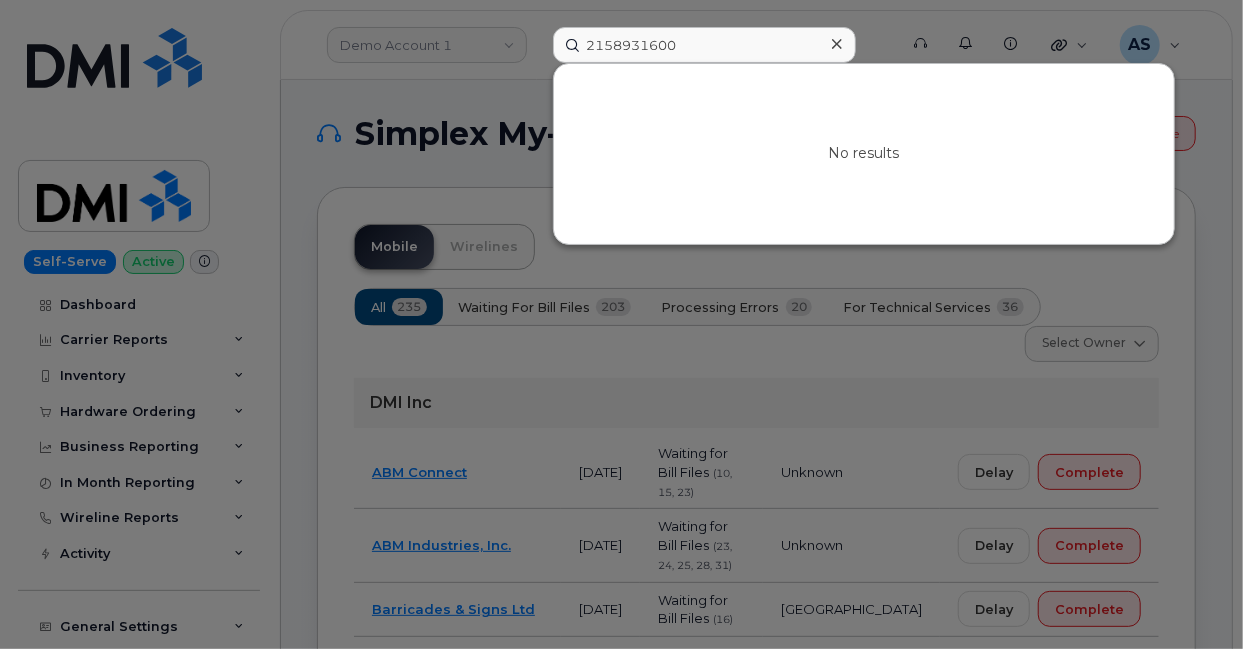 drag, startPoint x: 506, startPoint y: 49, endPoint x: 587, endPoint y: 51, distance: 81.02469 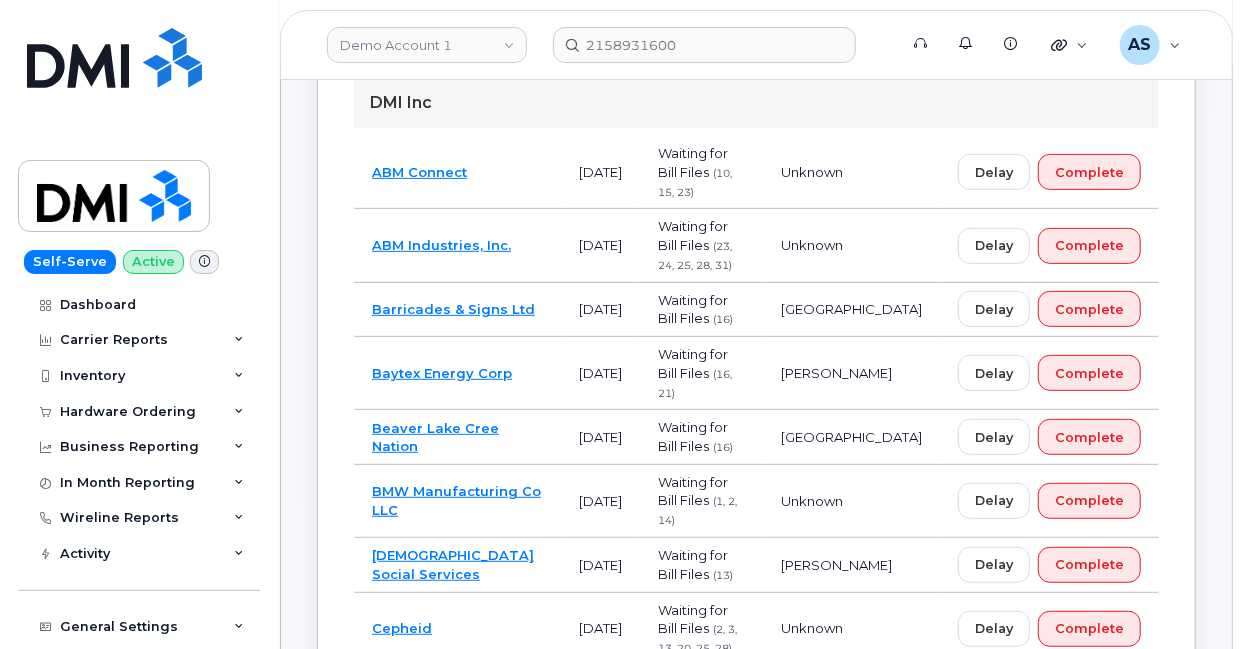 scroll, scrollTop: 0, scrollLeft: 0, axis: both 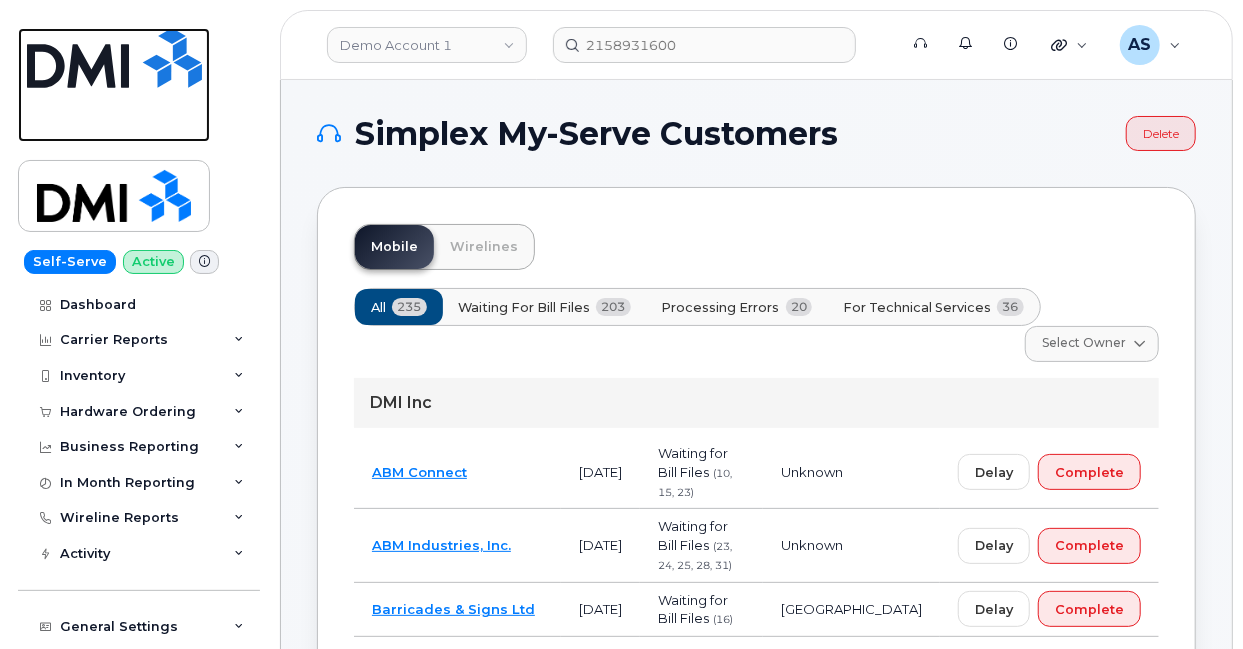 click at bounding box center (114, 58) 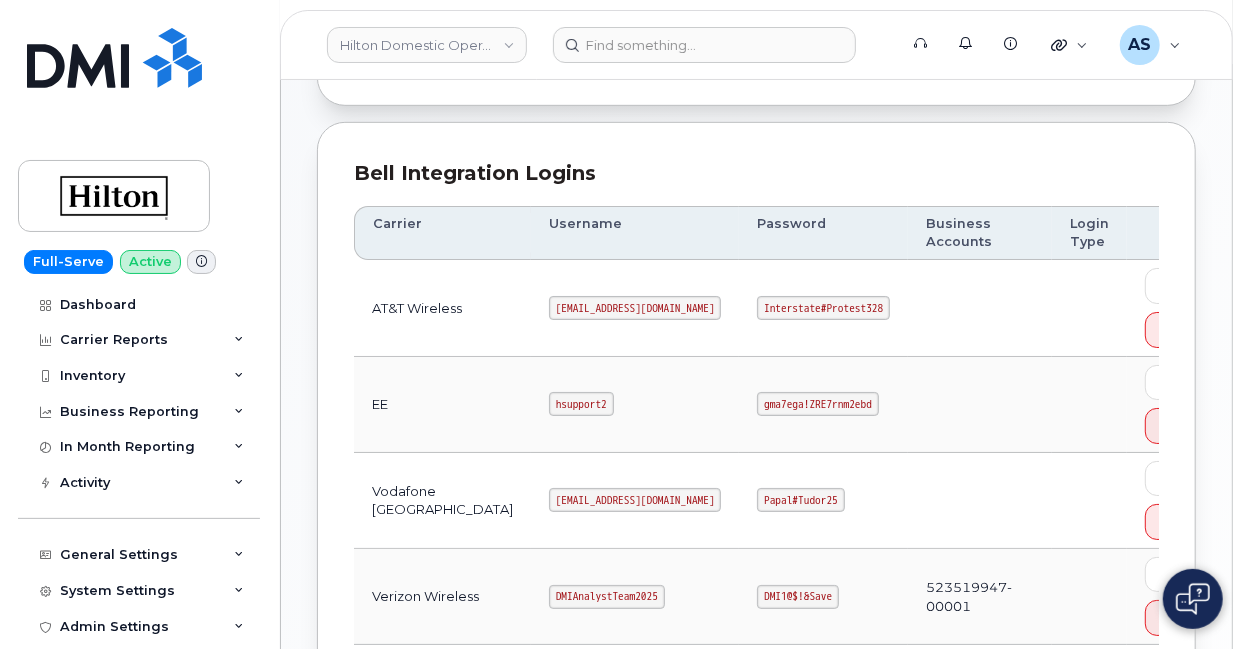 scroll, scrollTop: 500, scrollLeft: 0, axis: vertical 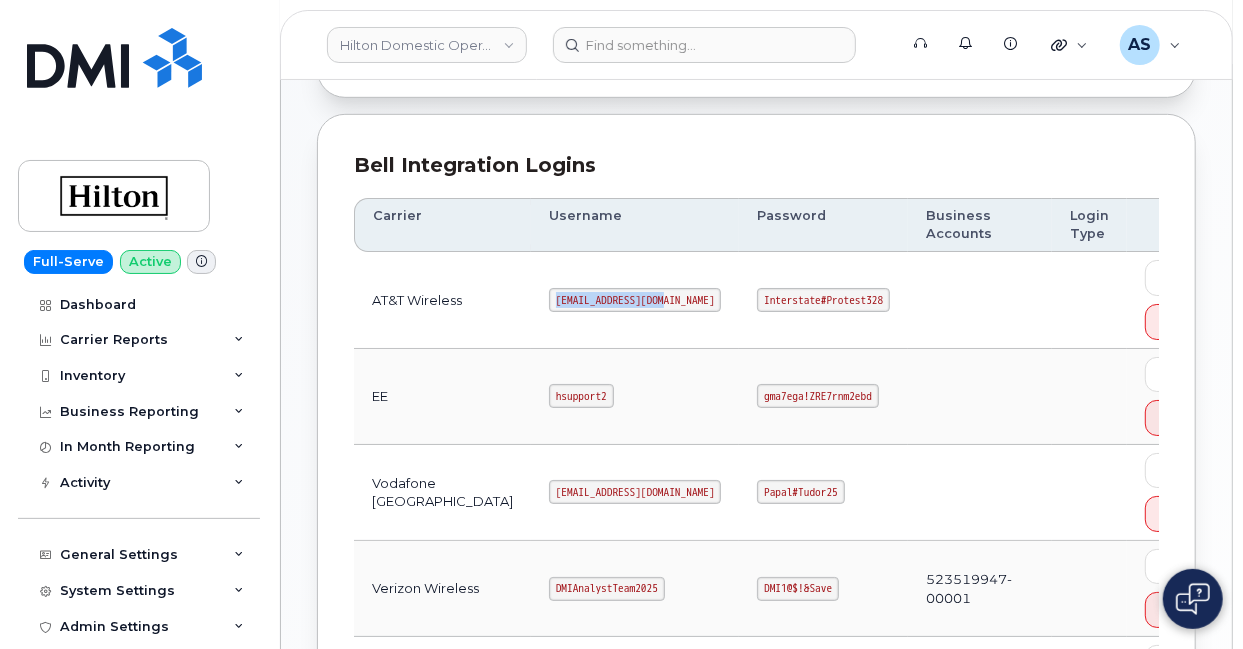 drag, startPoint x: 602, startPoint y: 297, endPoint x: 446, endPoint y: 304, distance: 156.15697 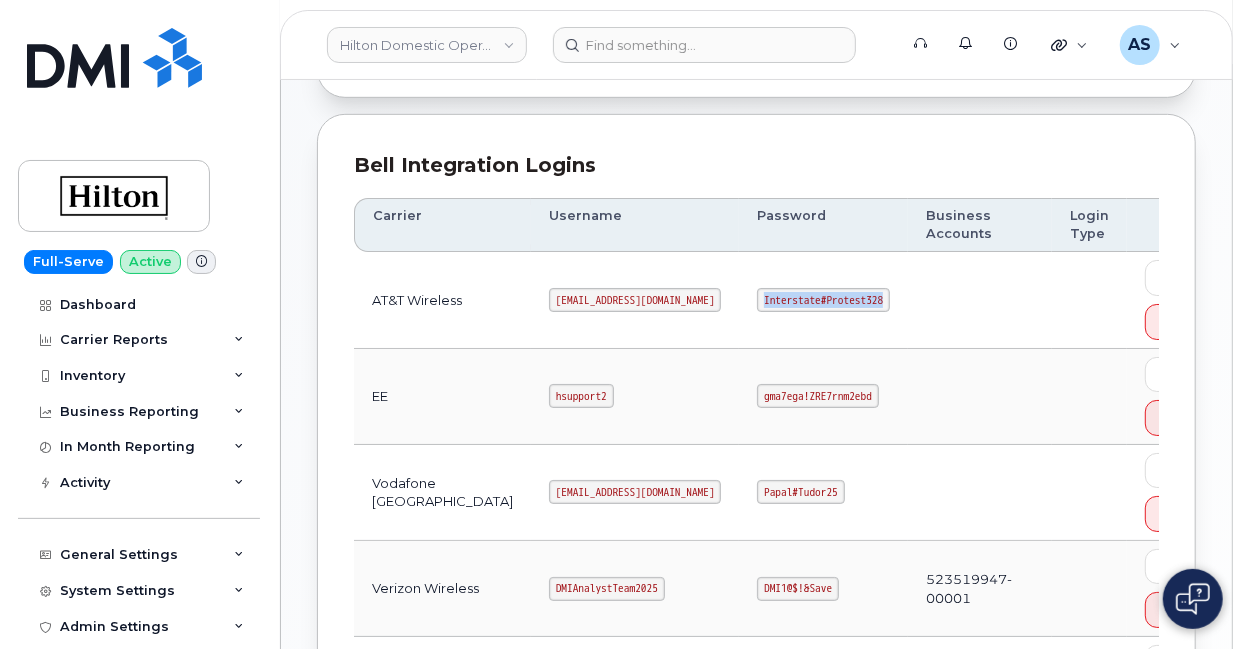 drag, startPoint x: 841, startPoint y: 297, endPoint x: 708, endPoint y: 295, distance: 133.01503 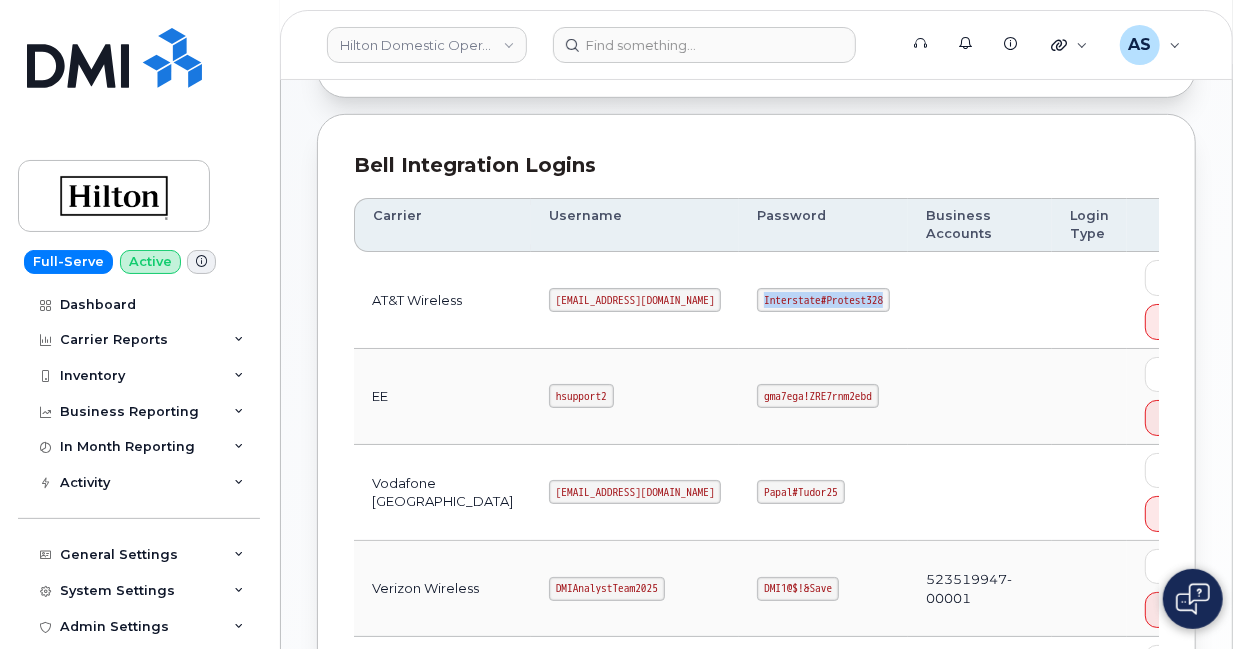 copy on "Interstate#Protest328" 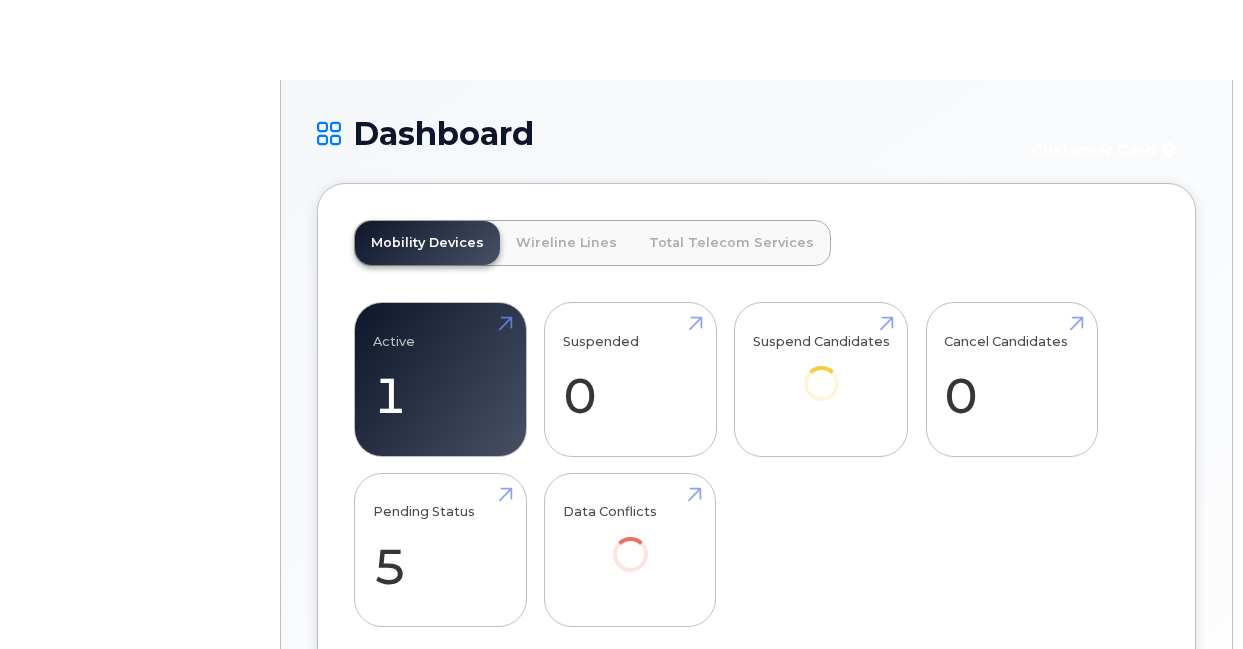 scroll, scrollTop: 0, scrollLeft: 0, axis: both 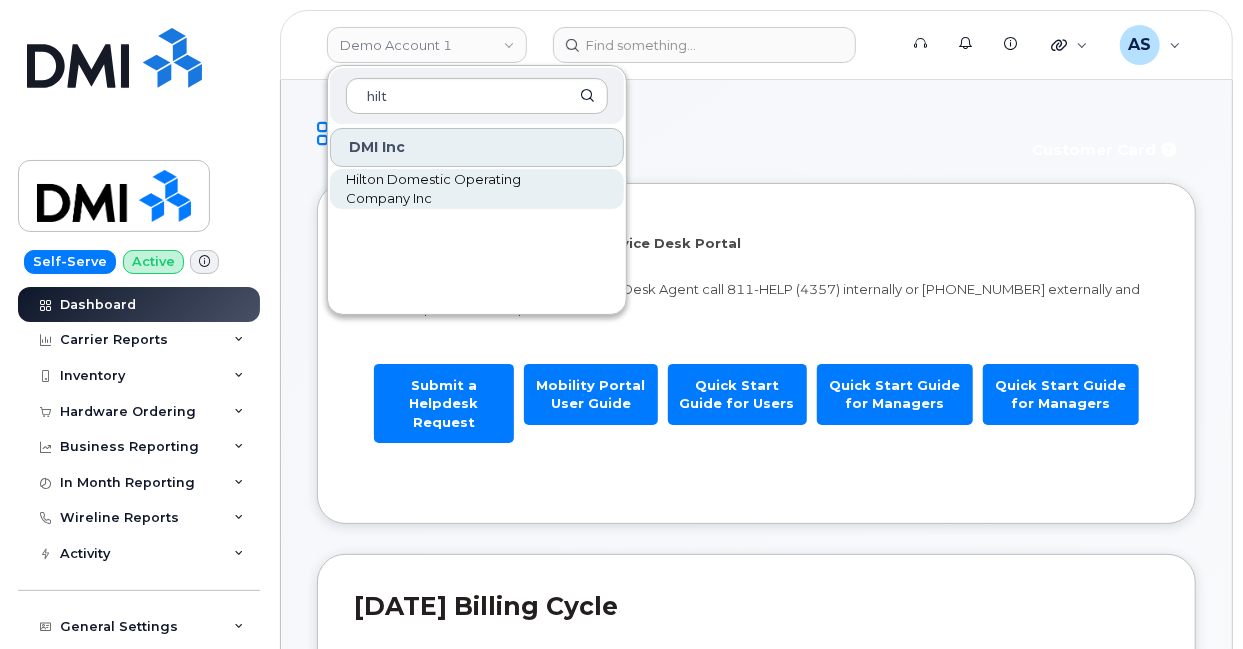 type on "hilt" 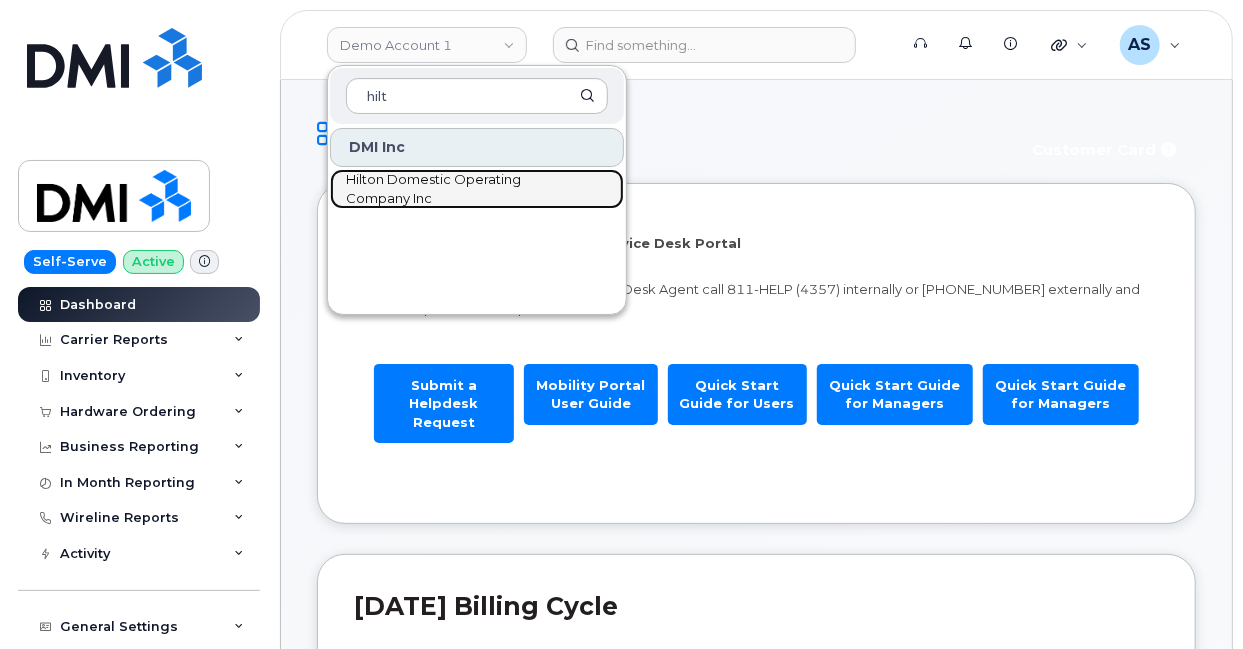 drag, startPoint x: 393, startPoint y: 185, endPoint x: 430, endPoint y: 177, distance: 37.85499 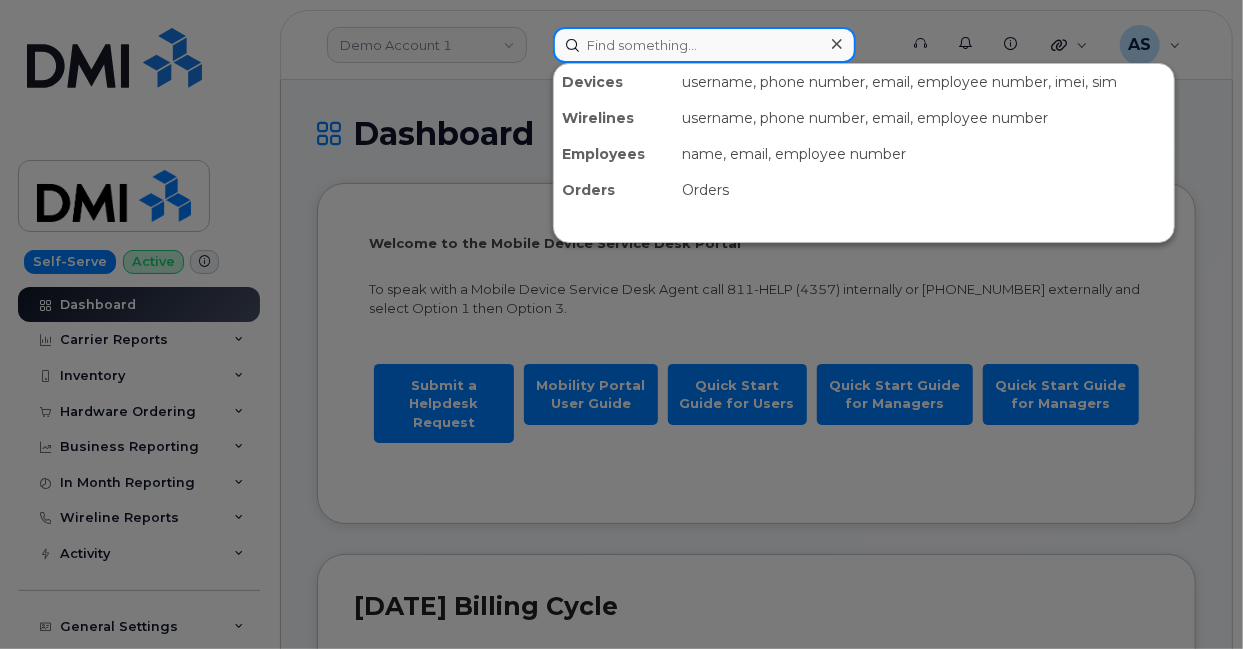 click 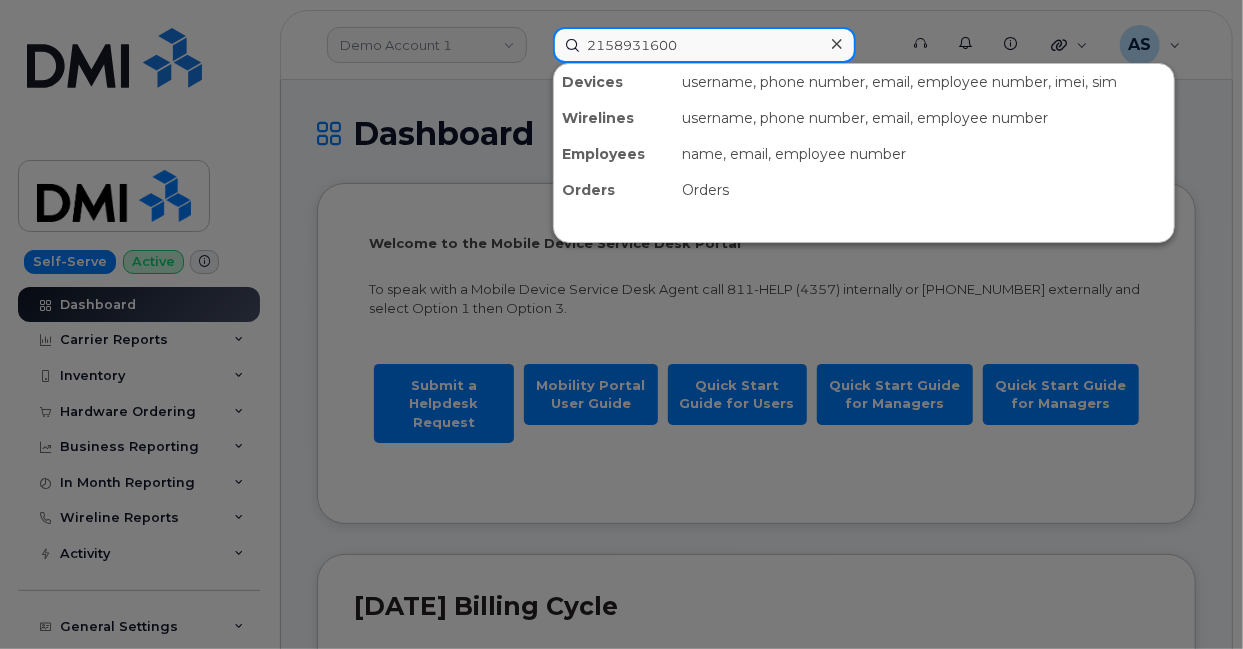 type on "2158931600" 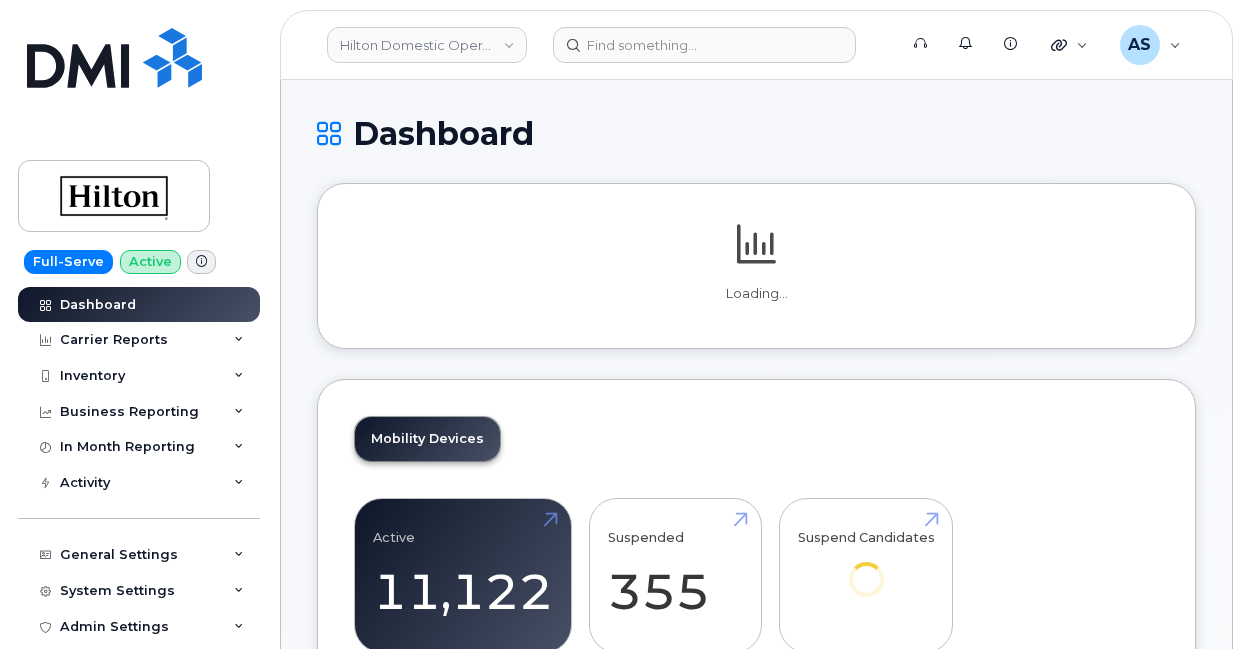 scroll, scrollTop: 0, scrollLeft: 0, axis: both 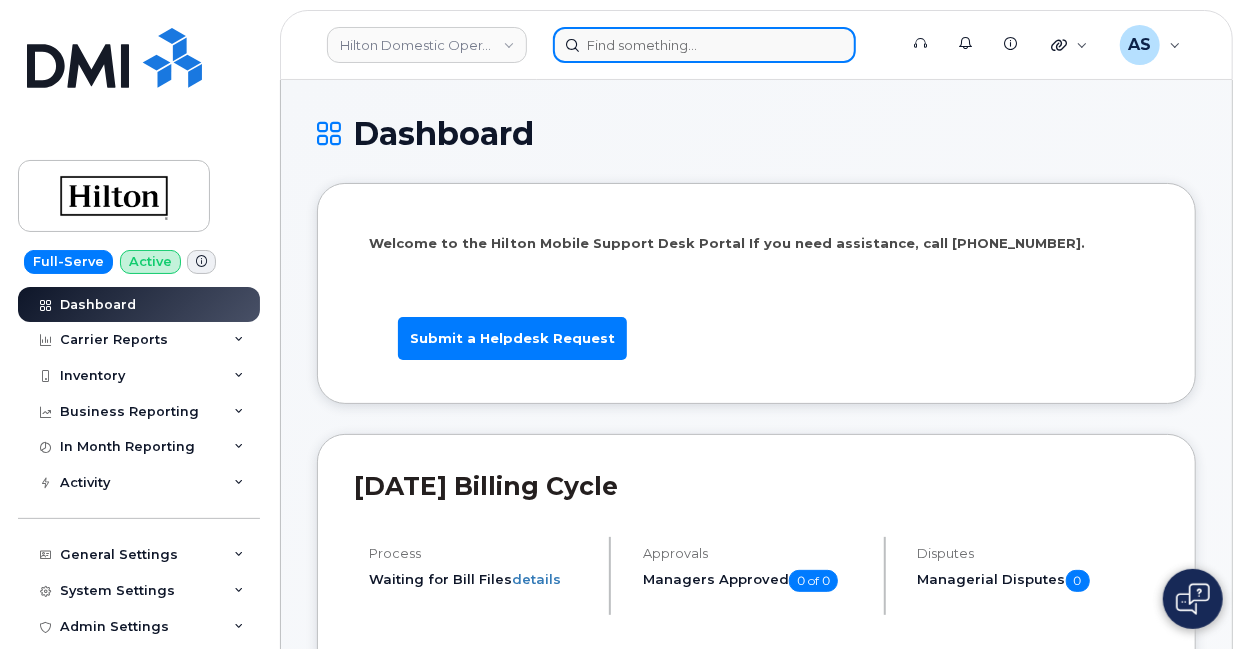 click 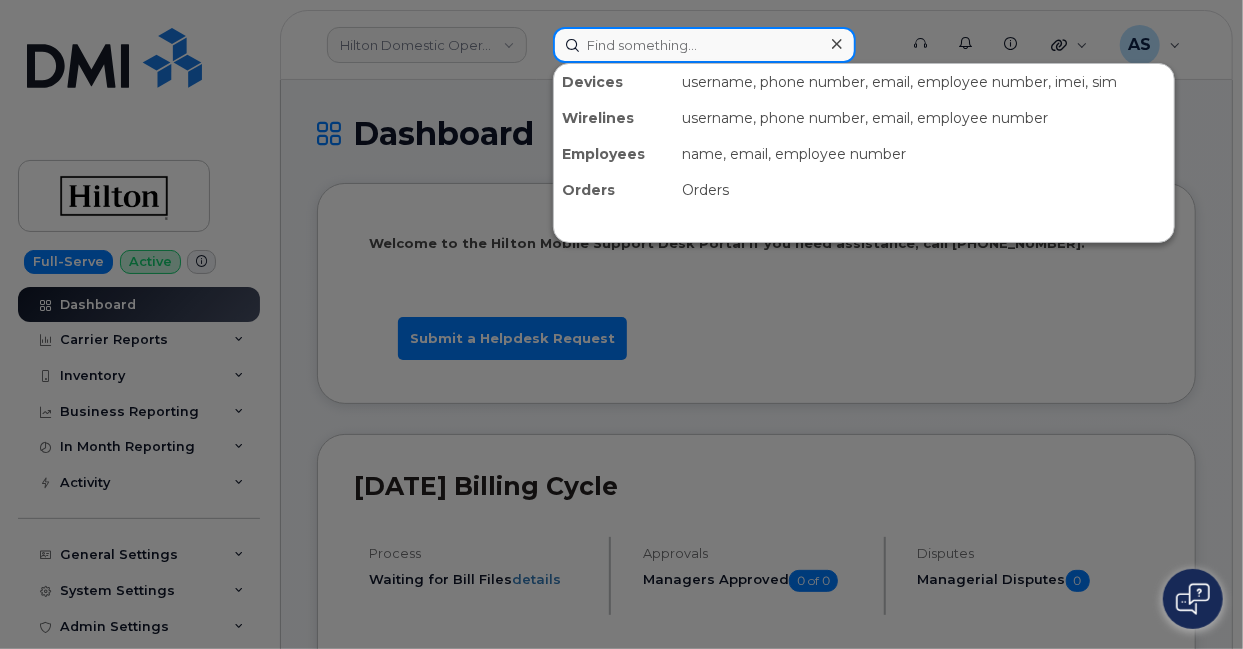 paste on "2158931600" 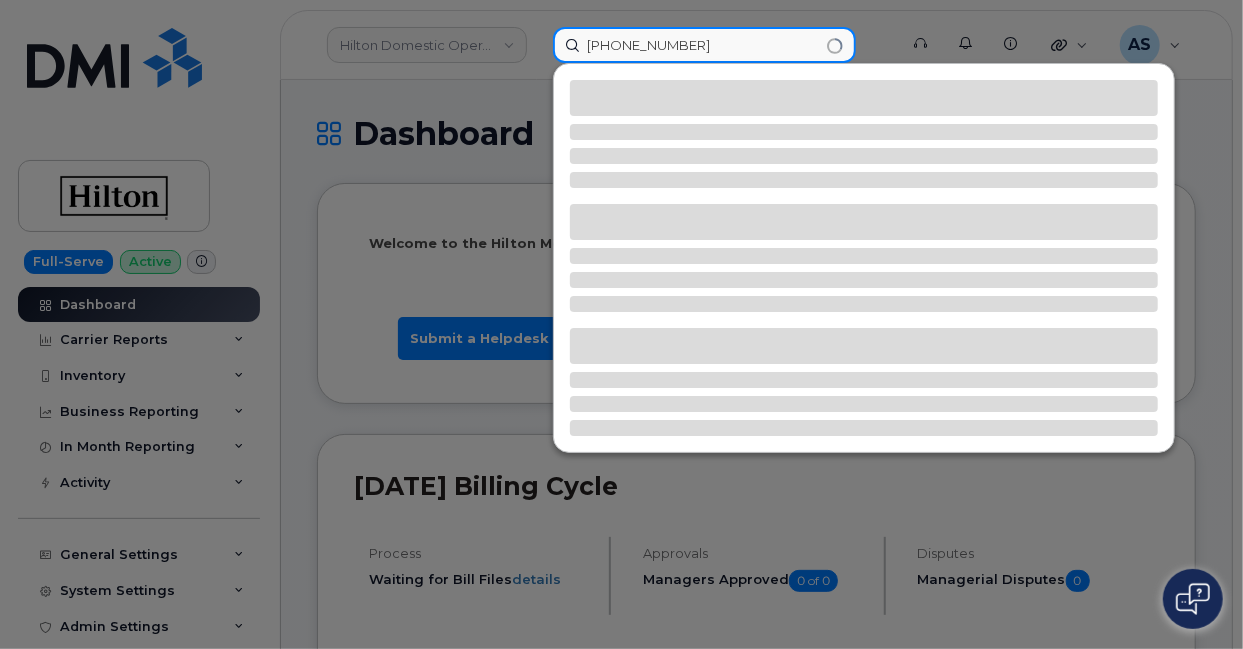 type on "215-893-1600" 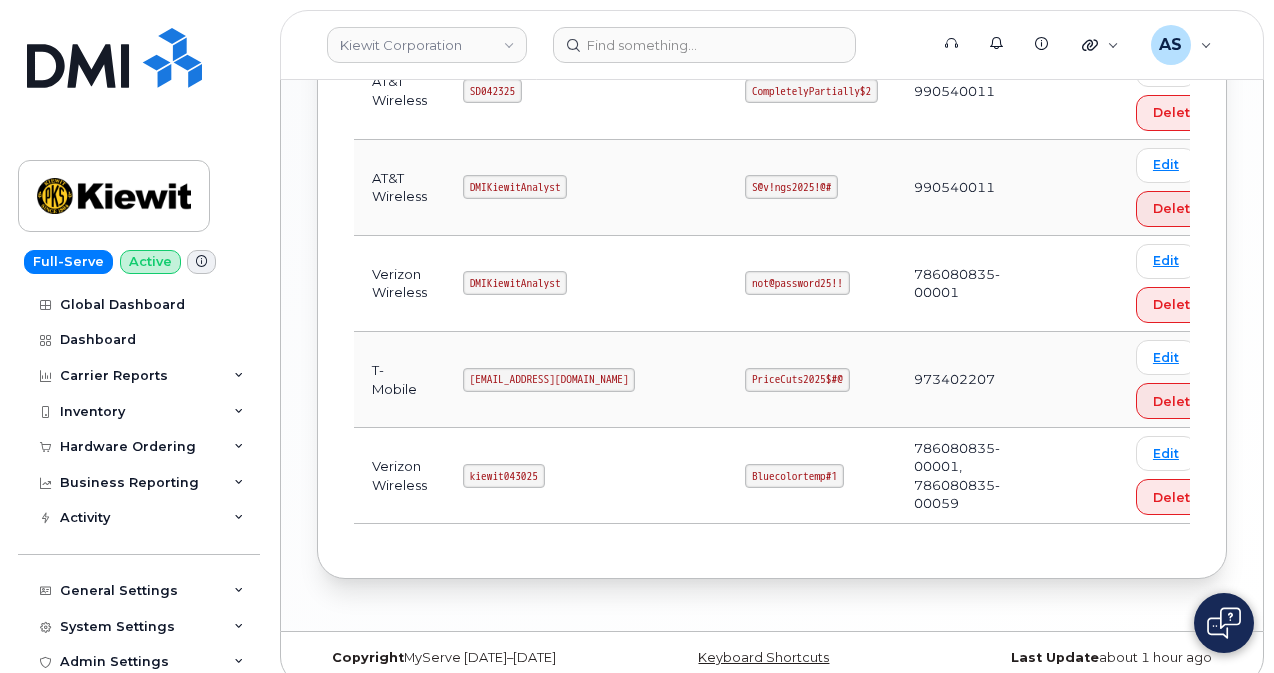 scroll, scrollTop: 1245, scrollLeft: 0, axis: vertical 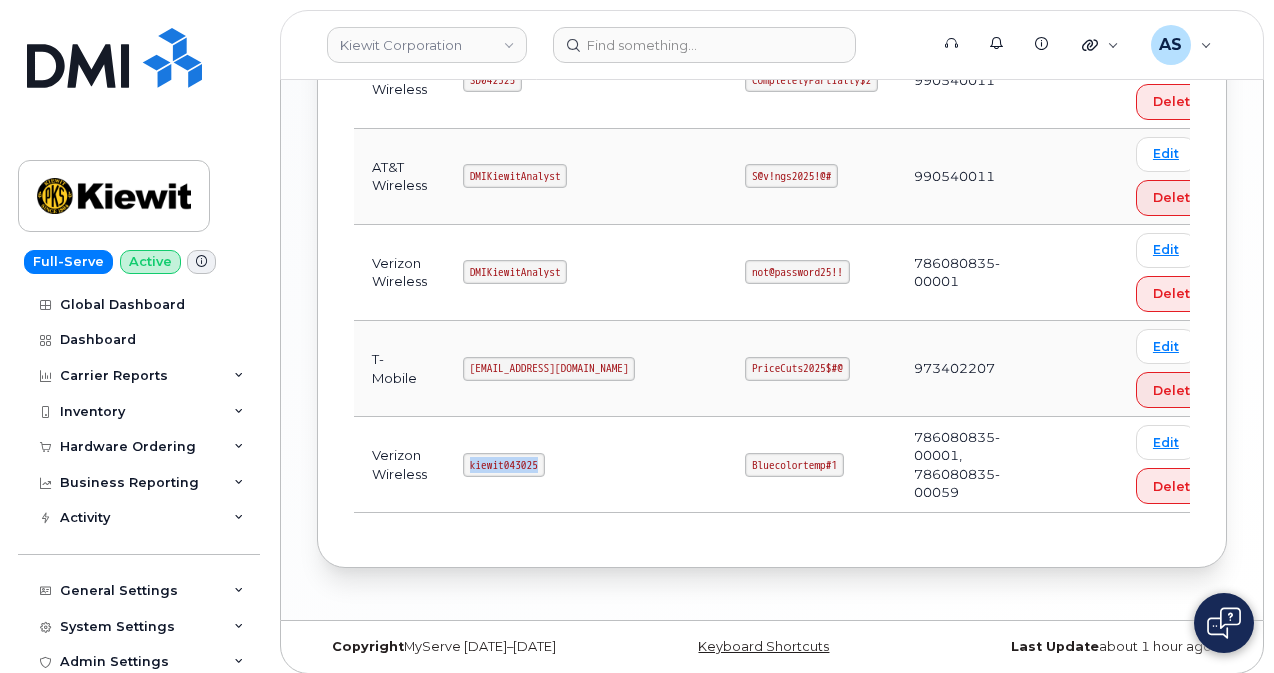 drag, startPoint x: 543, startPoint y: 447, endPoint x: 462, endPoint y: 449, distance: 81.02469 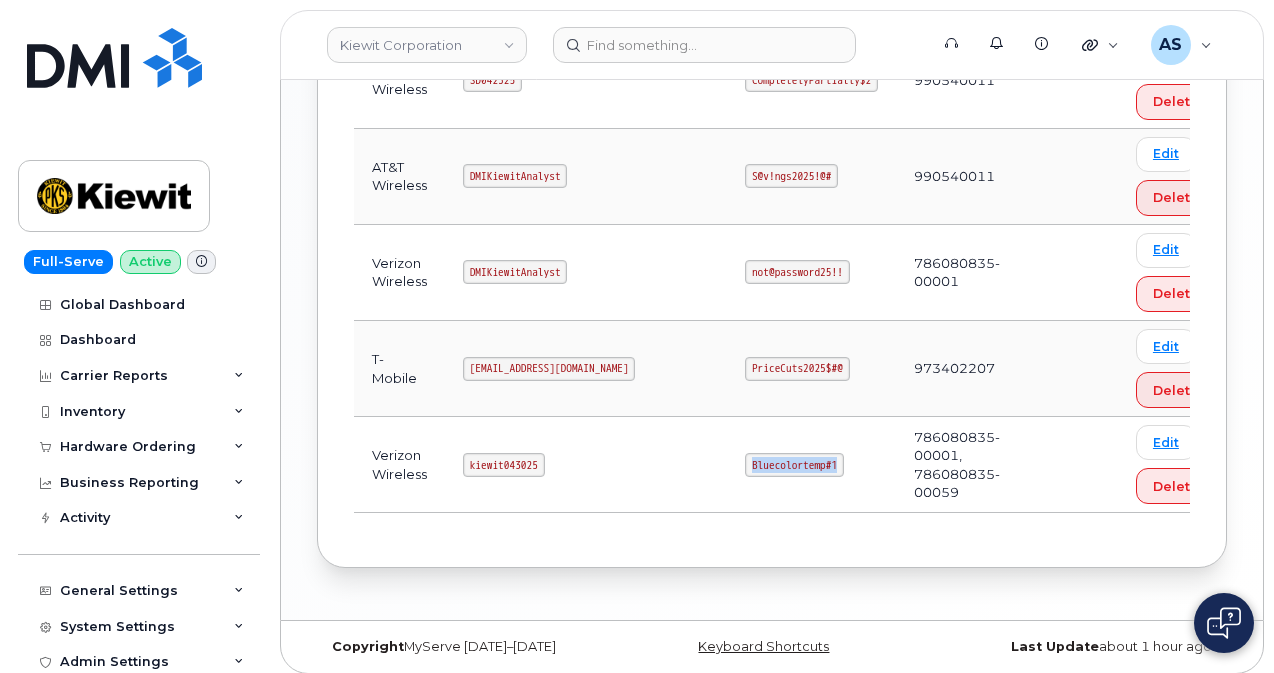 drag, startPoint x: 800, startPoint y: 455, endPoint x: 705, endPoint y: 456, distance: 95.005264 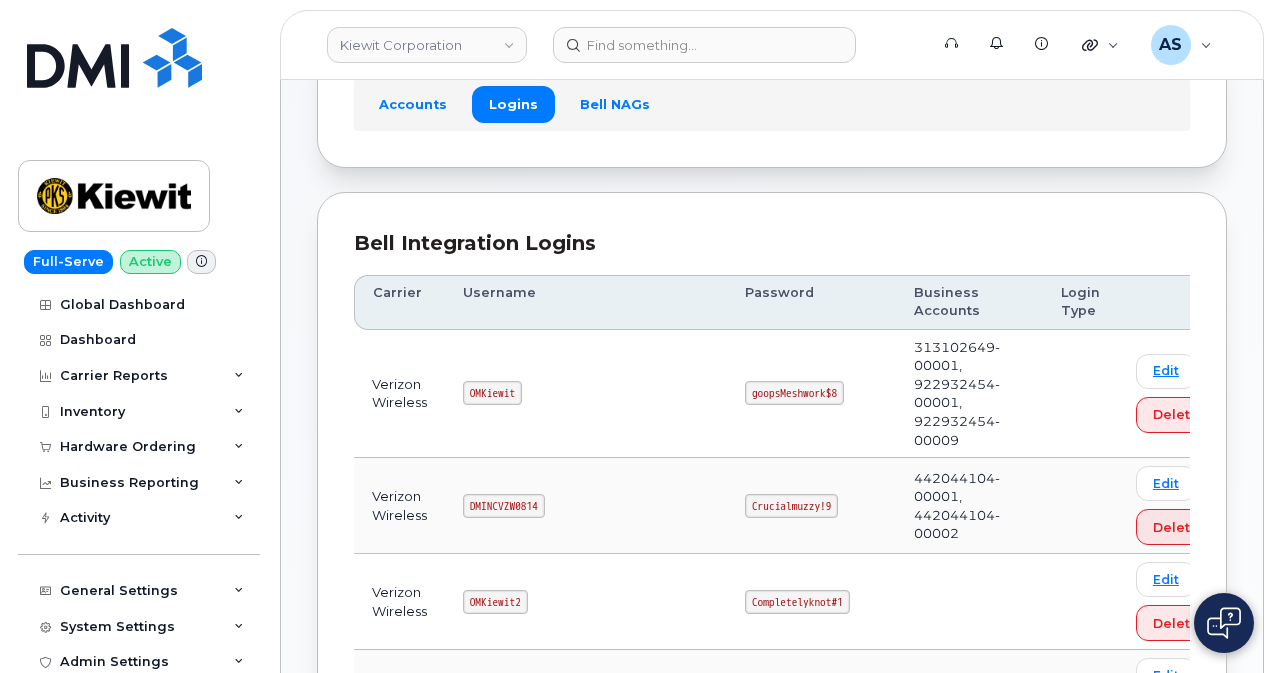 scroll, scrollTop: 145, scrollLeft: 0, axis: vertical 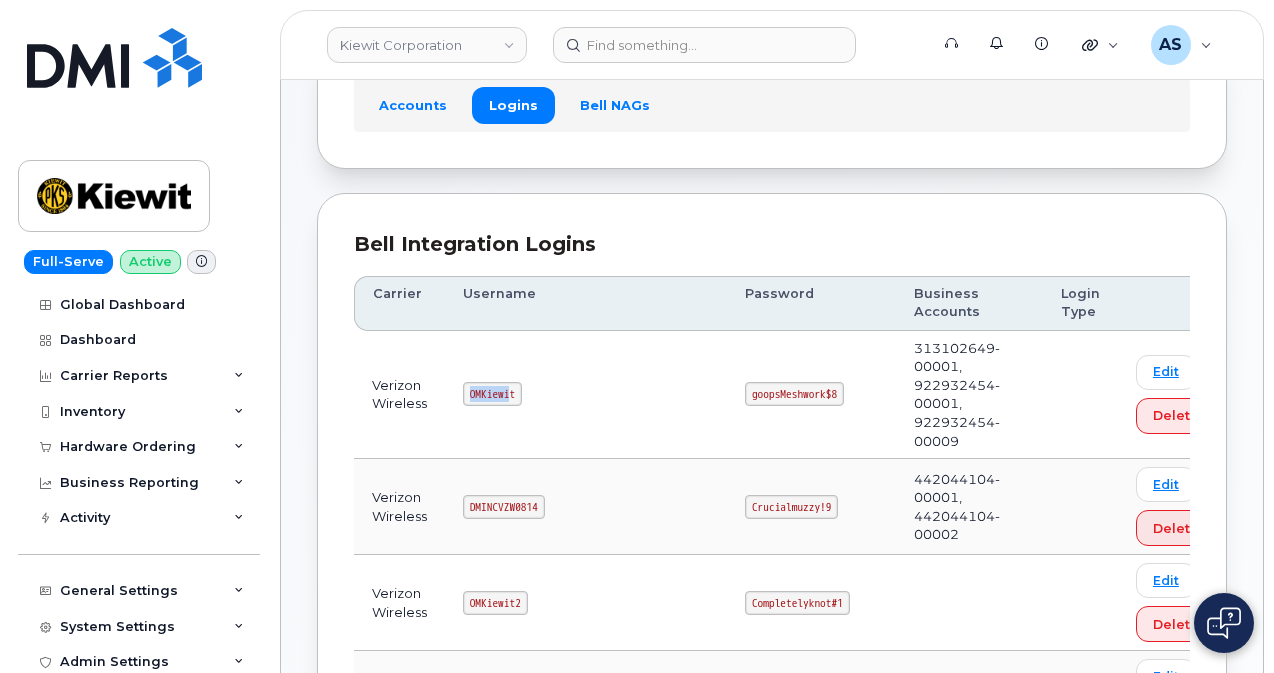 drag, startPoint x: 514, startPoint y: 394, endPoint x: 432, endPoint y: 394, distance: 82 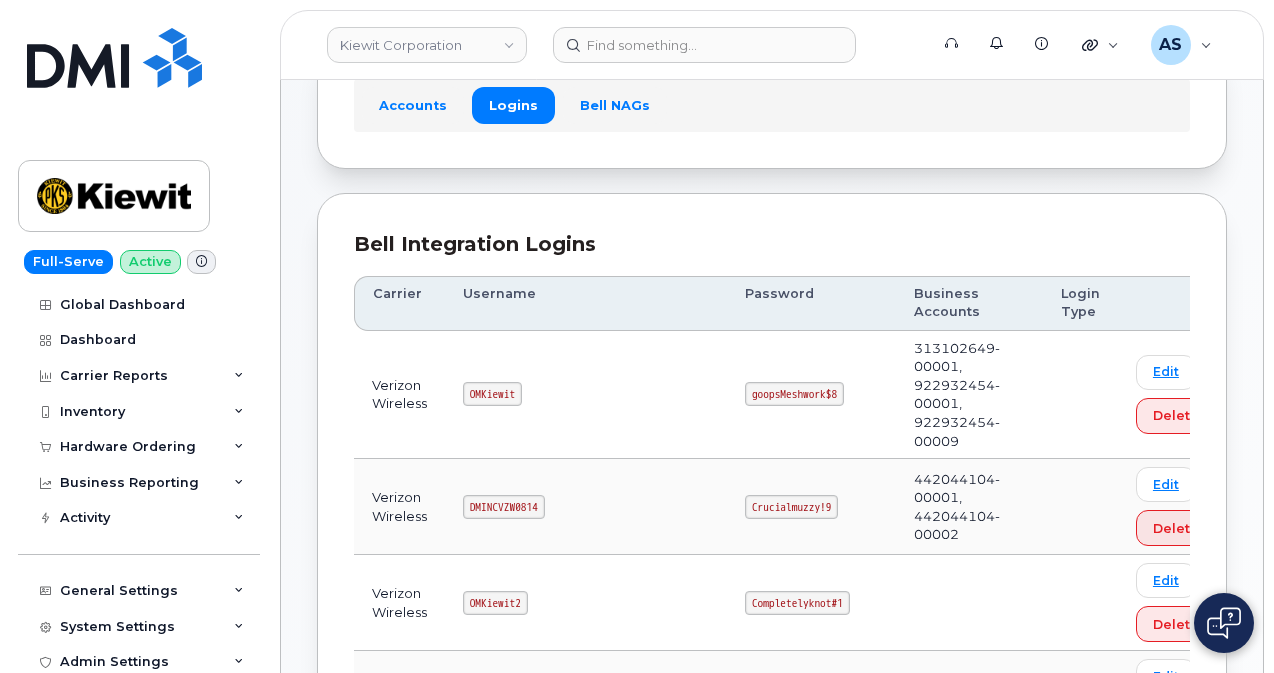 click on "OMKiewit" at bounding box center (492, 394) 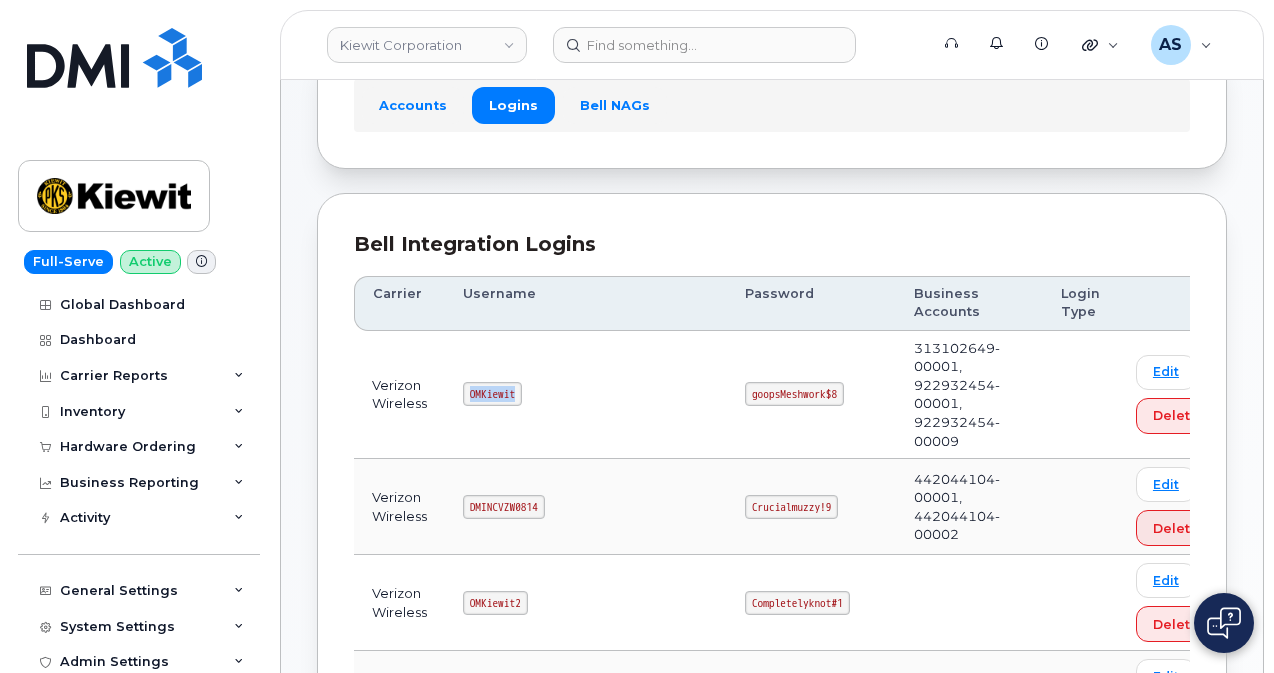 click on "OMKiewit" at bounding box center [492, 394] 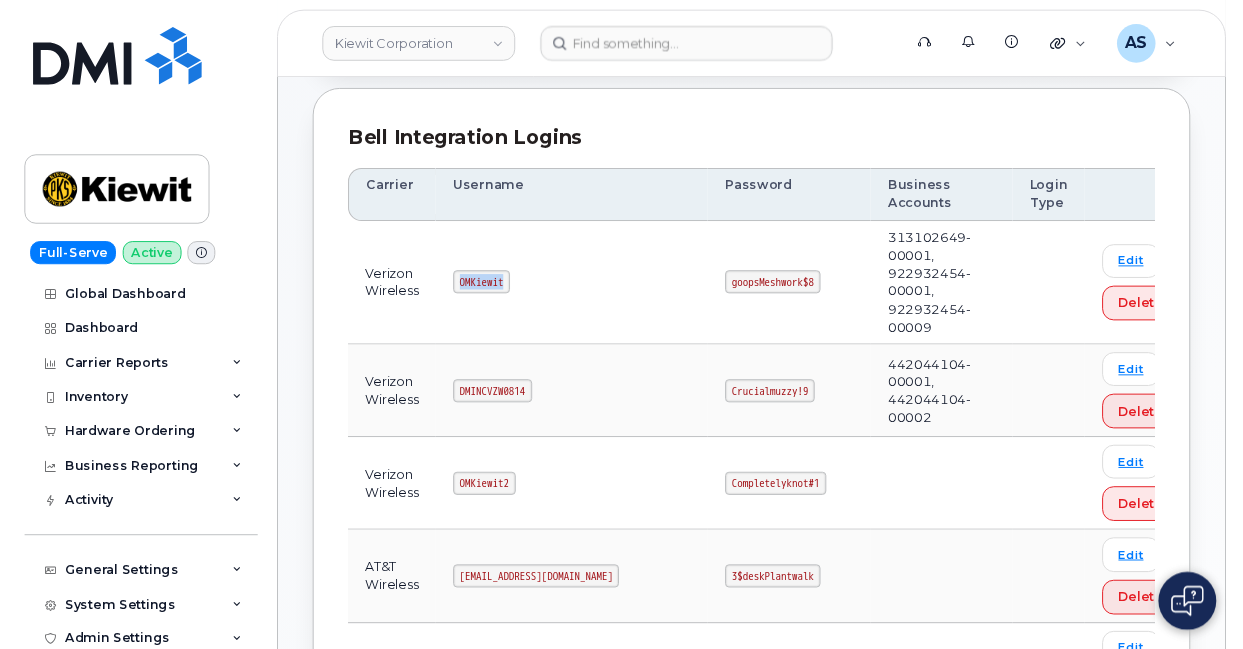 scroll, scrollTop: 345, scrollLeft: 0, axis: vertical 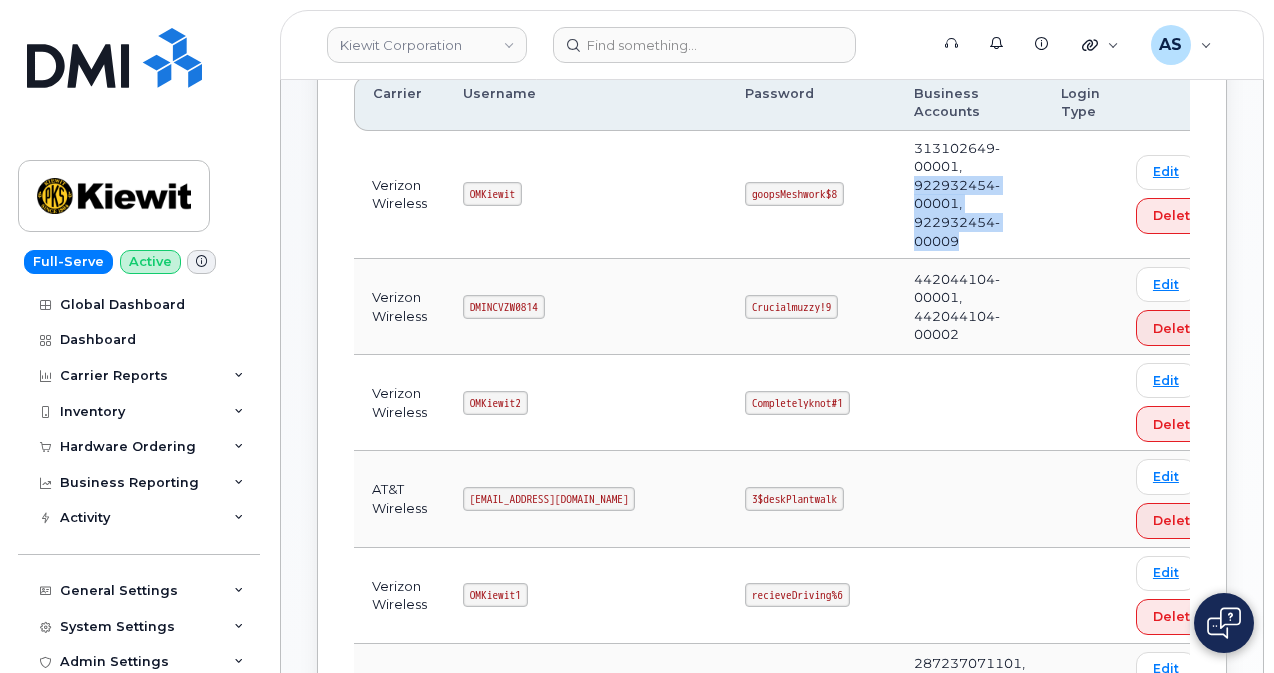 drag, startPoint x: 872, startPoint y: 187, endPoint x: 928, endPoint y: 234, distance: 73.109505 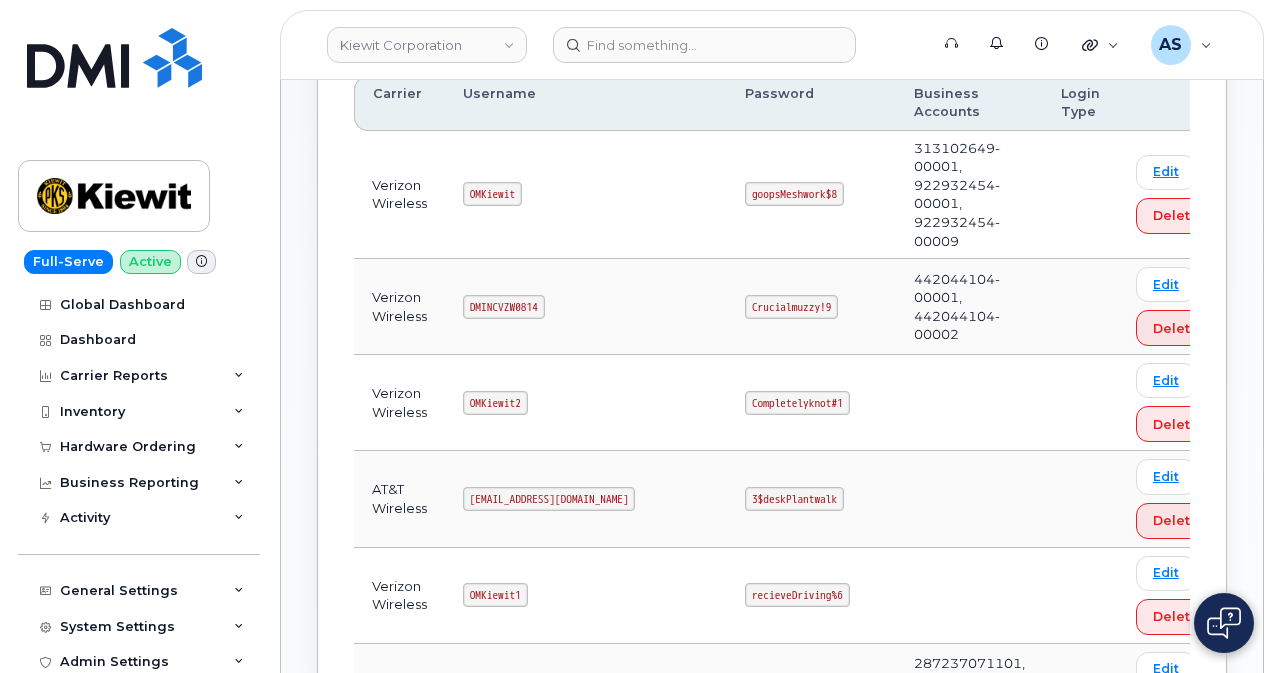 click on "goopsMeshwork$8" at bounding box center (794, 194) 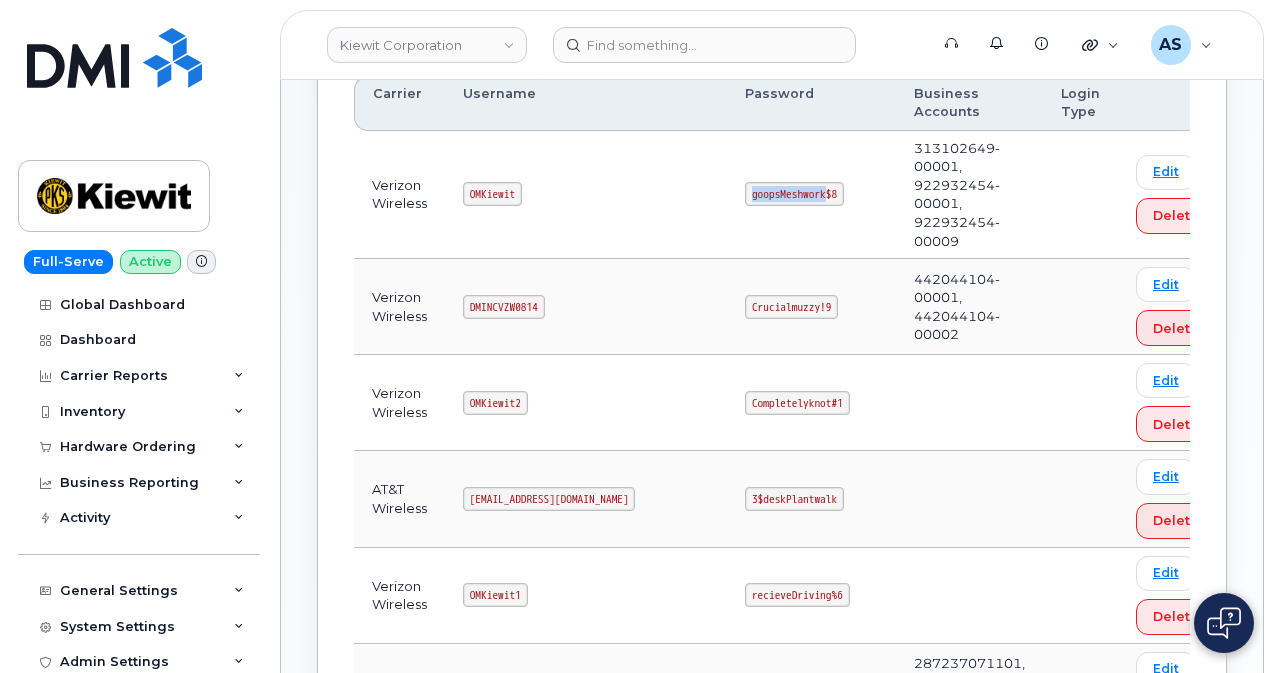 click on "goopsMeshwork$8" at bounding box center [794, 194] 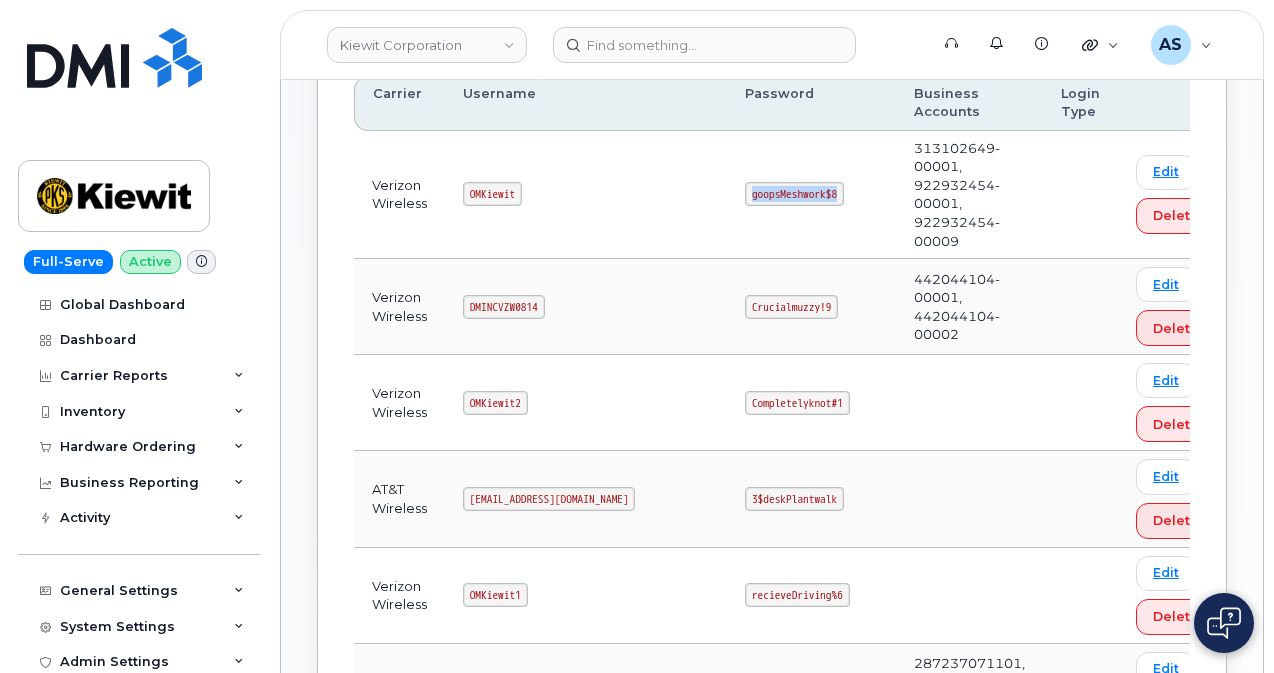 click on "goopsMeshwork$8" at bounding box center [794, 194] 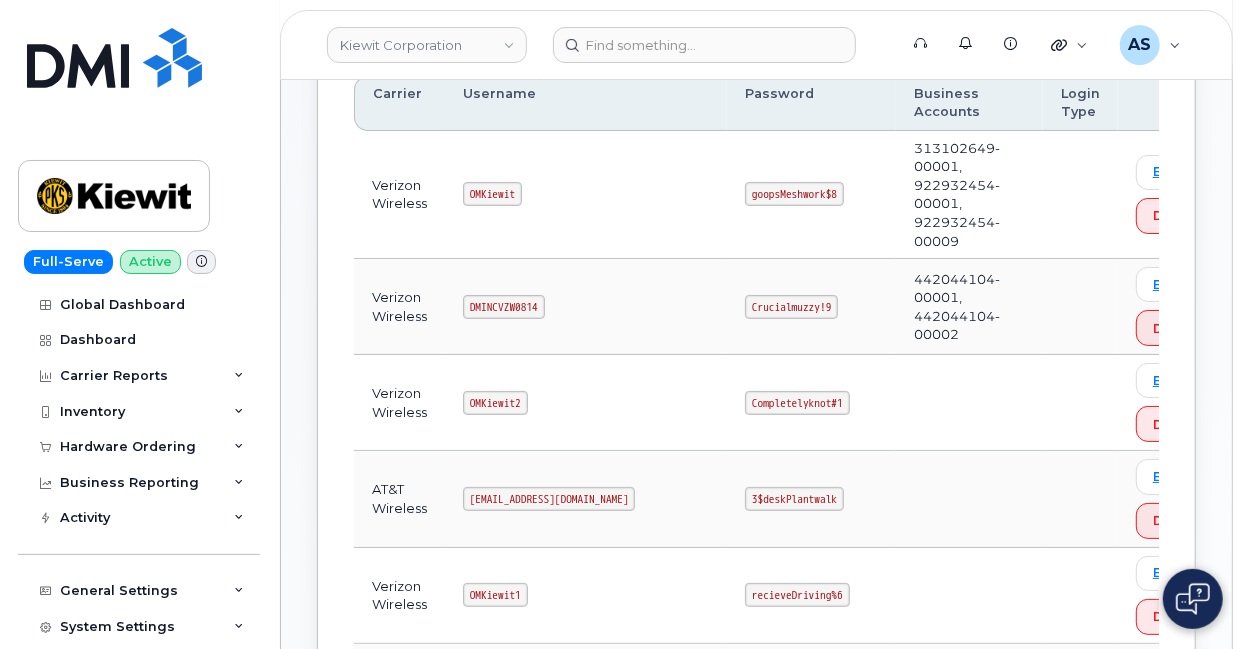 click on "OMKiewit" at bounding box center (586, 195) 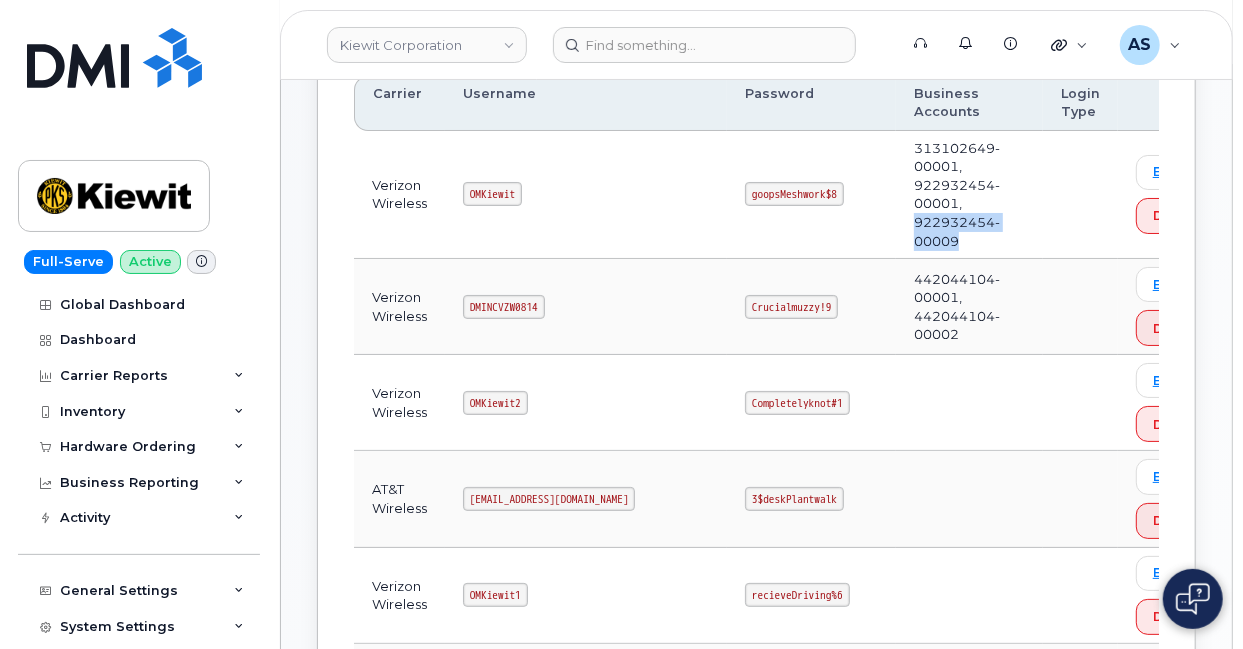 drag, startPoint x: 940, startPoint y: 236, endPoint x: 870, endPoint y: 219, distance: 72.03471 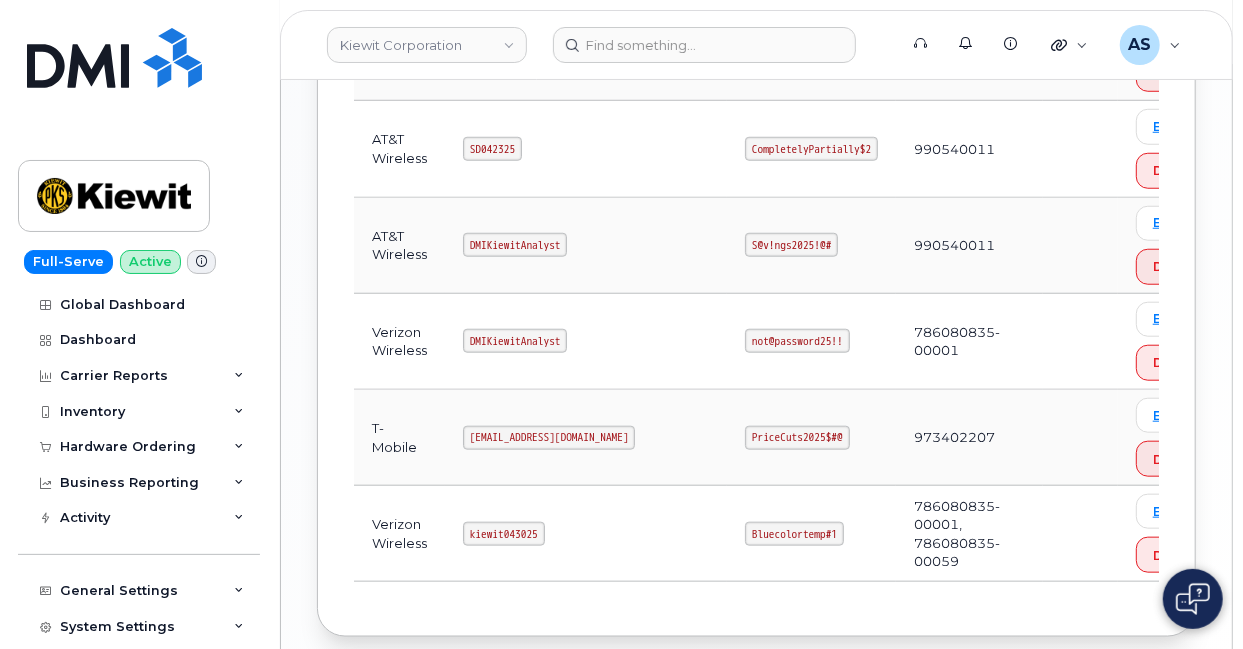 scroll, scrollTop: 1269, scrollLeft: 0, axis: vertical 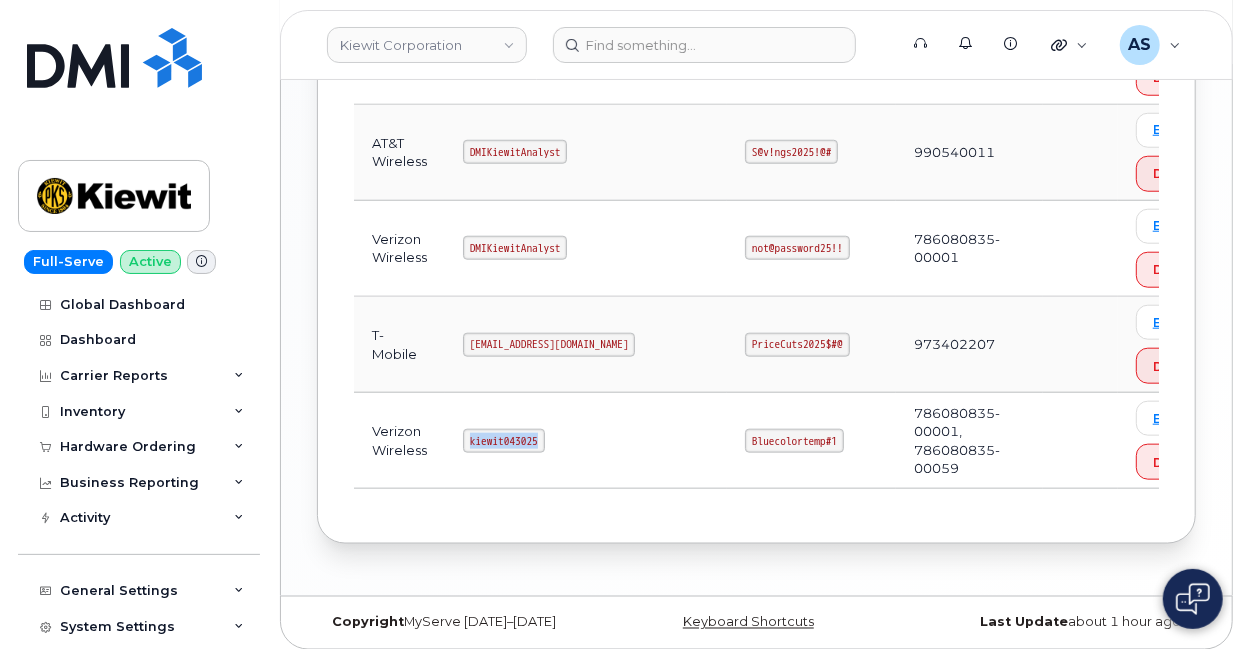 drag, startPoint x: 542, startPoint y: 434, endPoint x: 459, endPoint y: 417, distance: 84.723076 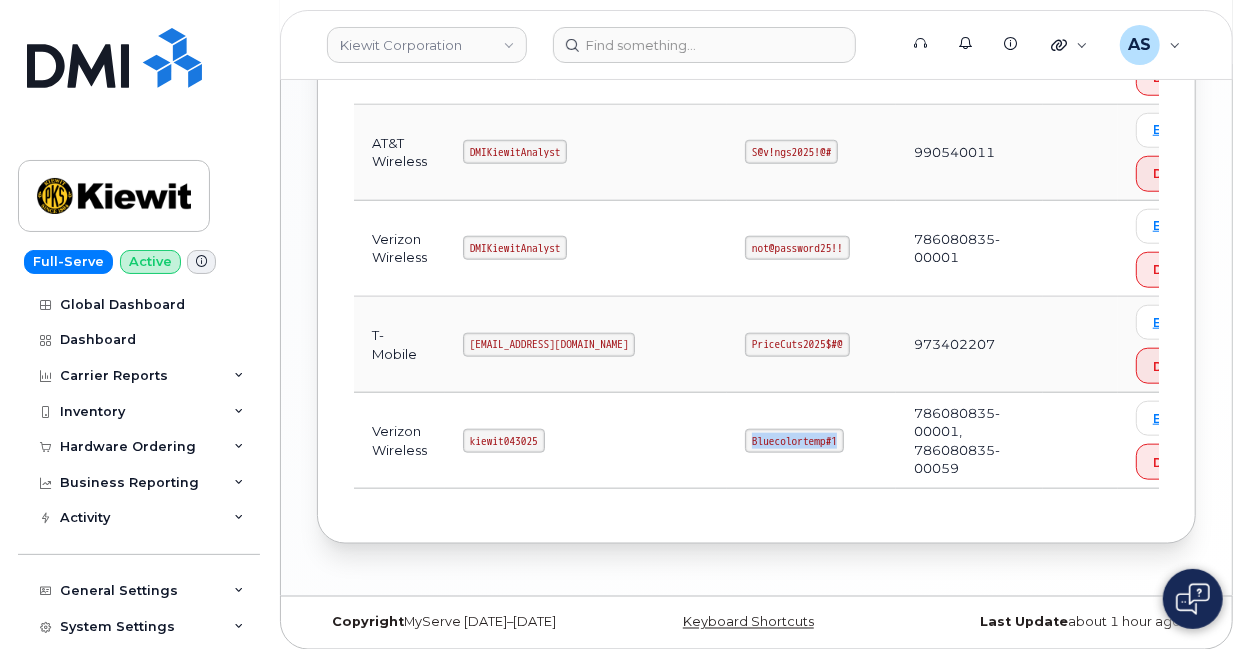 drag, startPoint x: 800, startPoint y: 428, endPoint x: 730, endPoint y: 409, distance: 72.53275 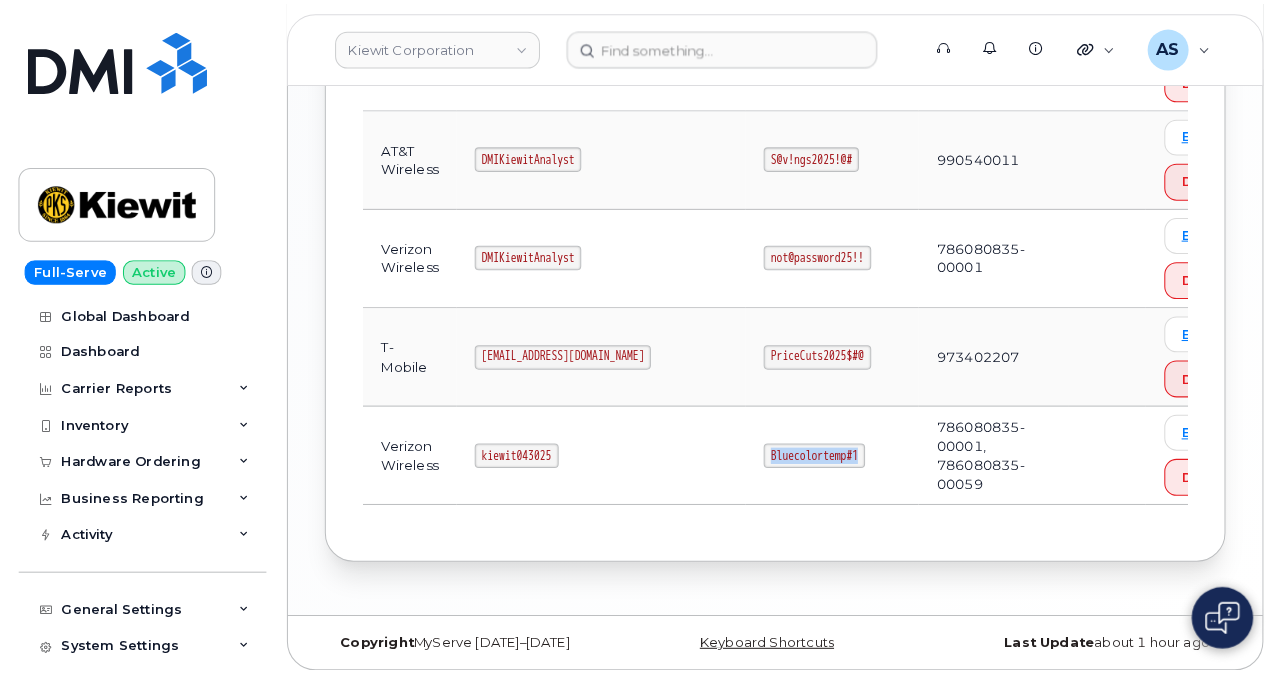 scroll, scrollTop: 1245, scrollLeft: 0, axis: vertical 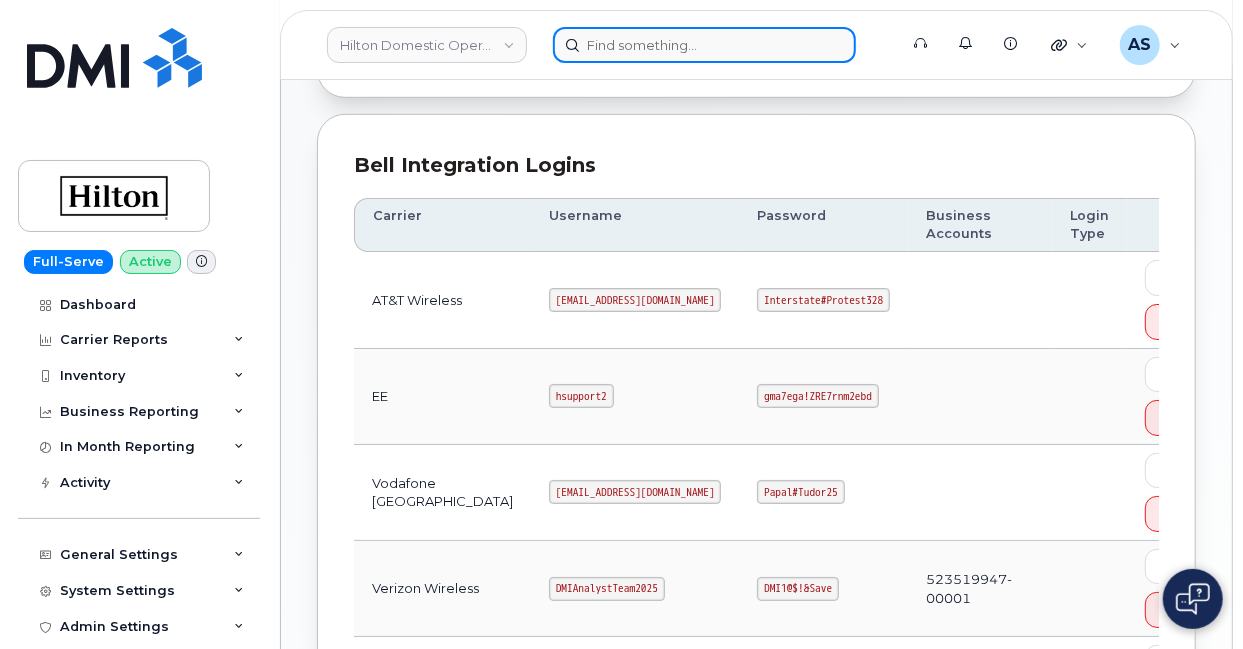 click at bounding box center (704, 45) 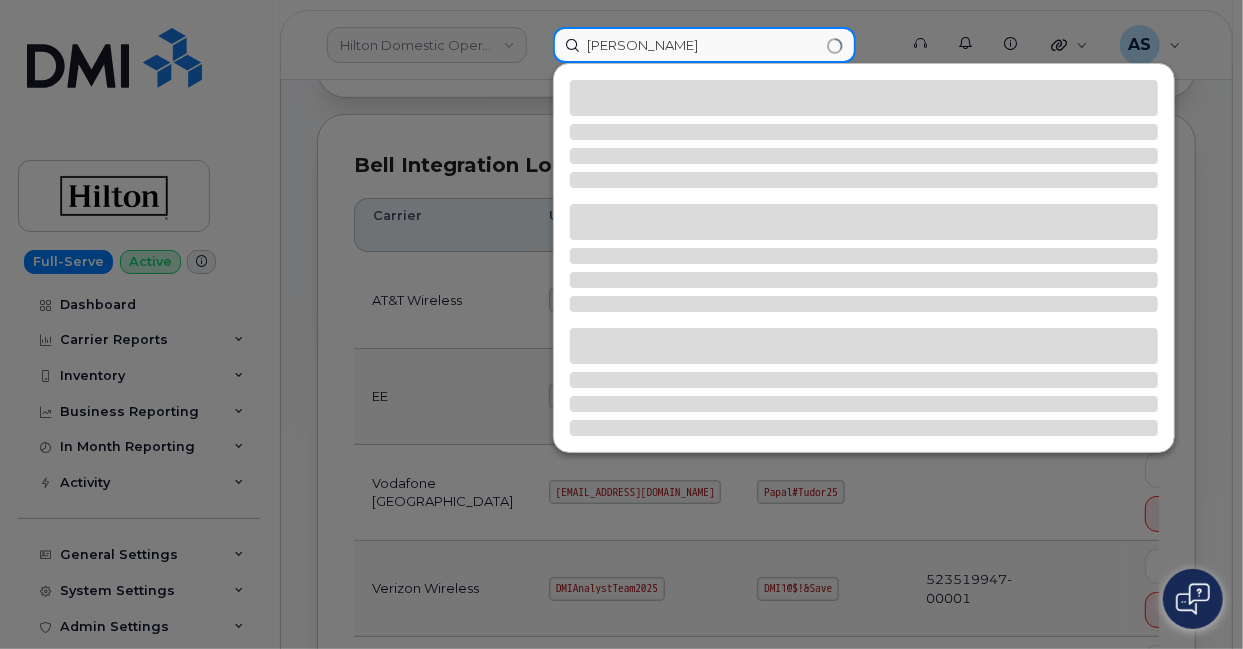 type on "[PERSON_NAME]" 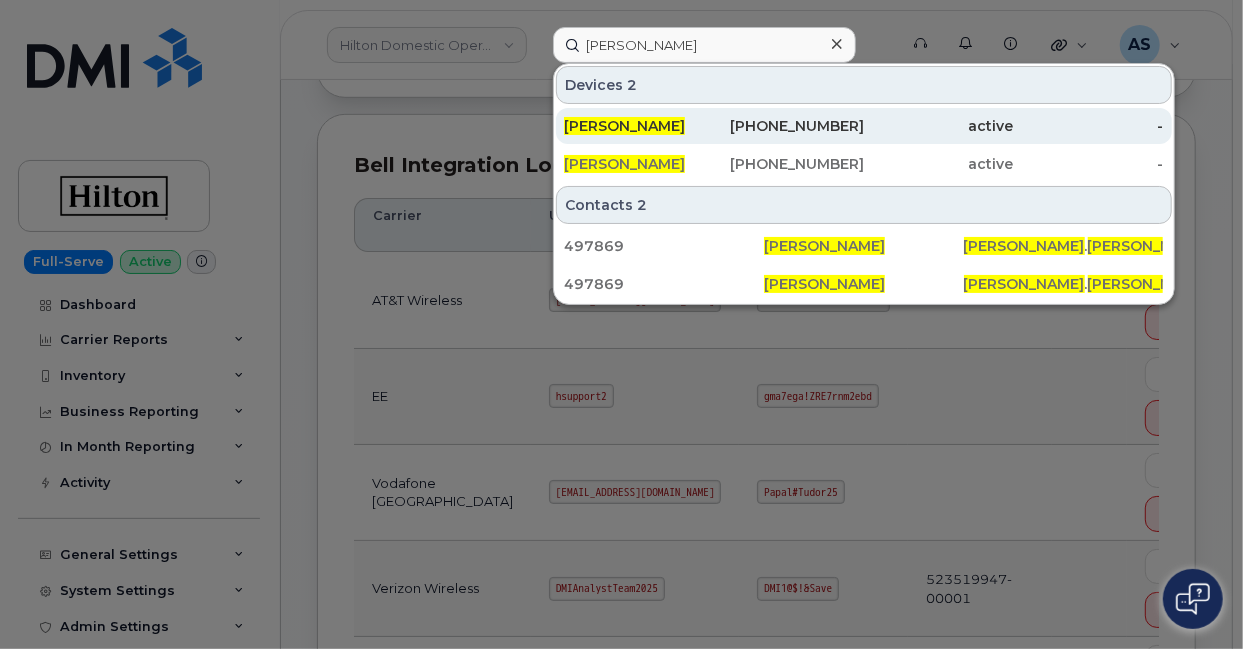click on "[PHONE_NUMBER]" at bounding box center (789, 126) 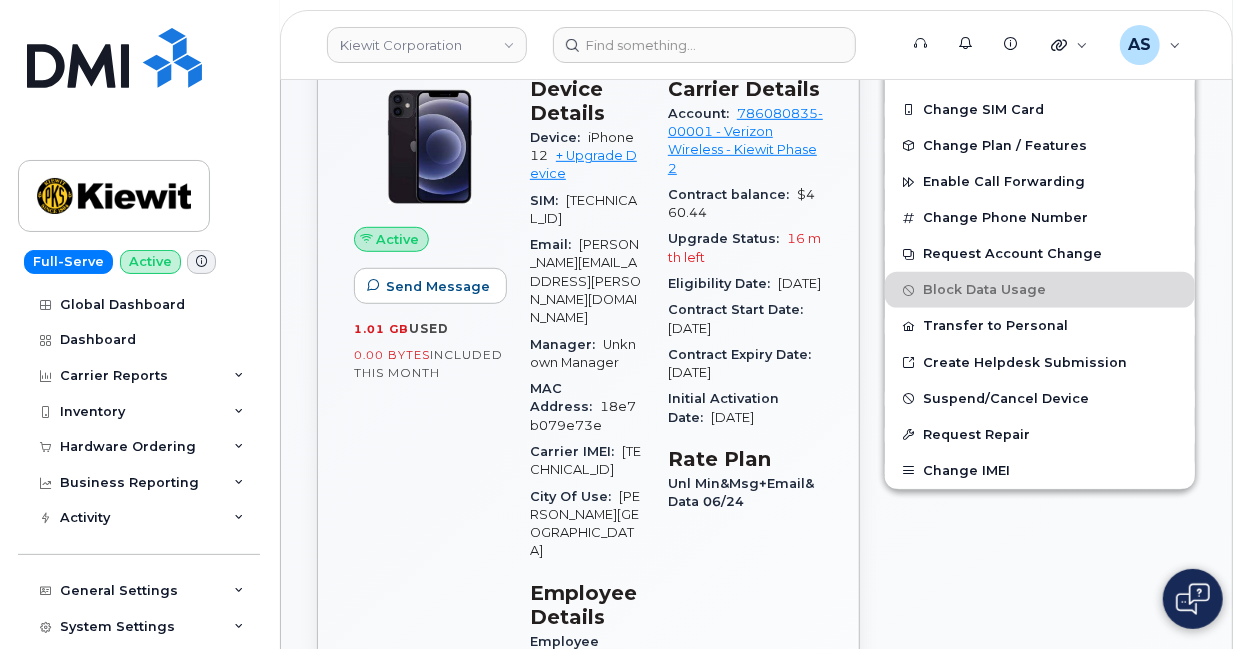 scroll, scrollTop: 500, scrollLeft: 0, axis: vertical 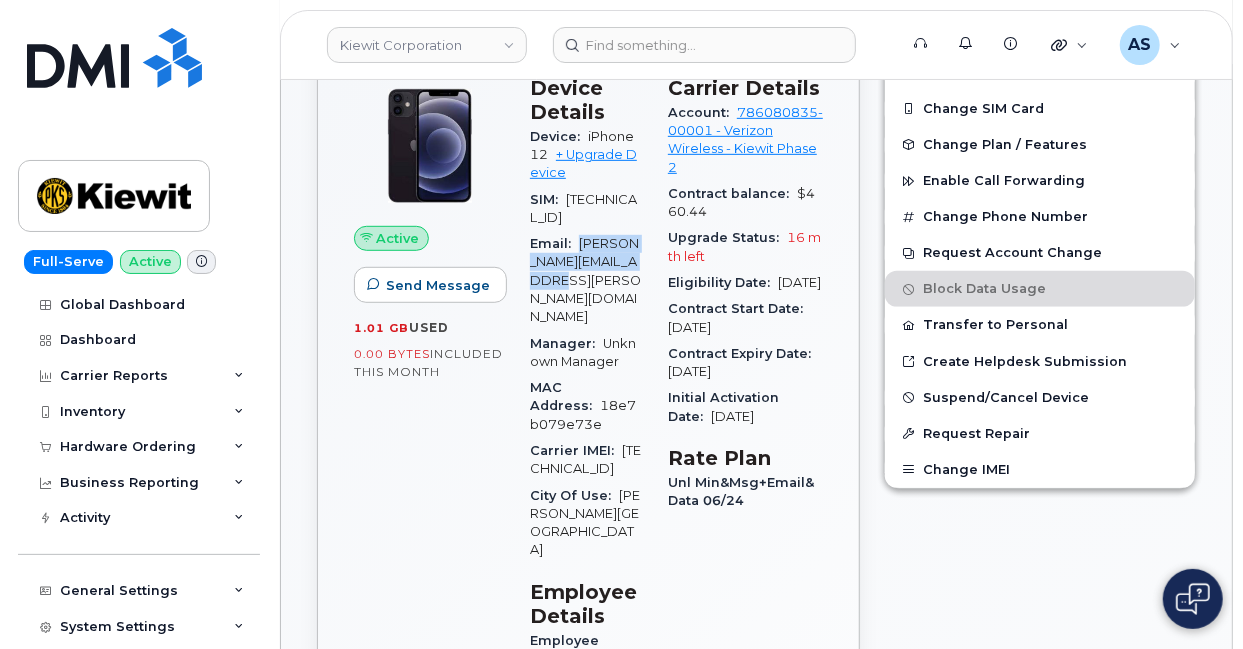 drag, startPoint x: 577, startPoint y: 239, endPoint x: 573, endPoint y: 274, distance: 35.22783 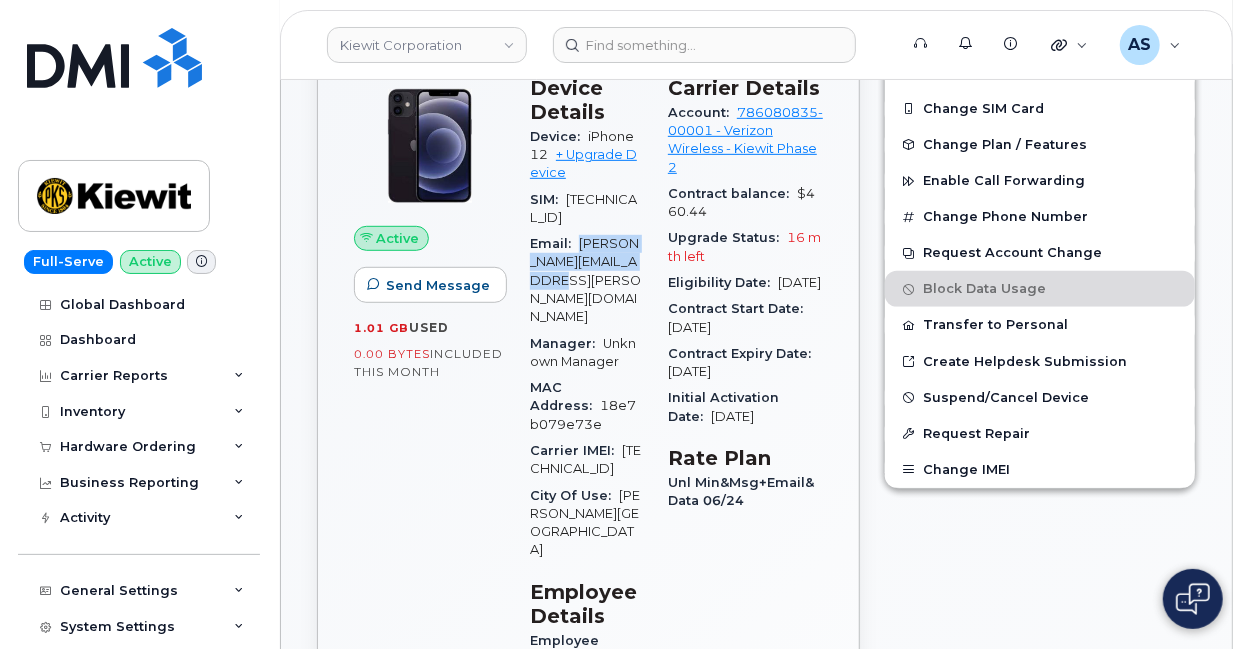 click on "CEDRIC.JAMERSON@TICUS.COM" at bounding box center [585, 280] 